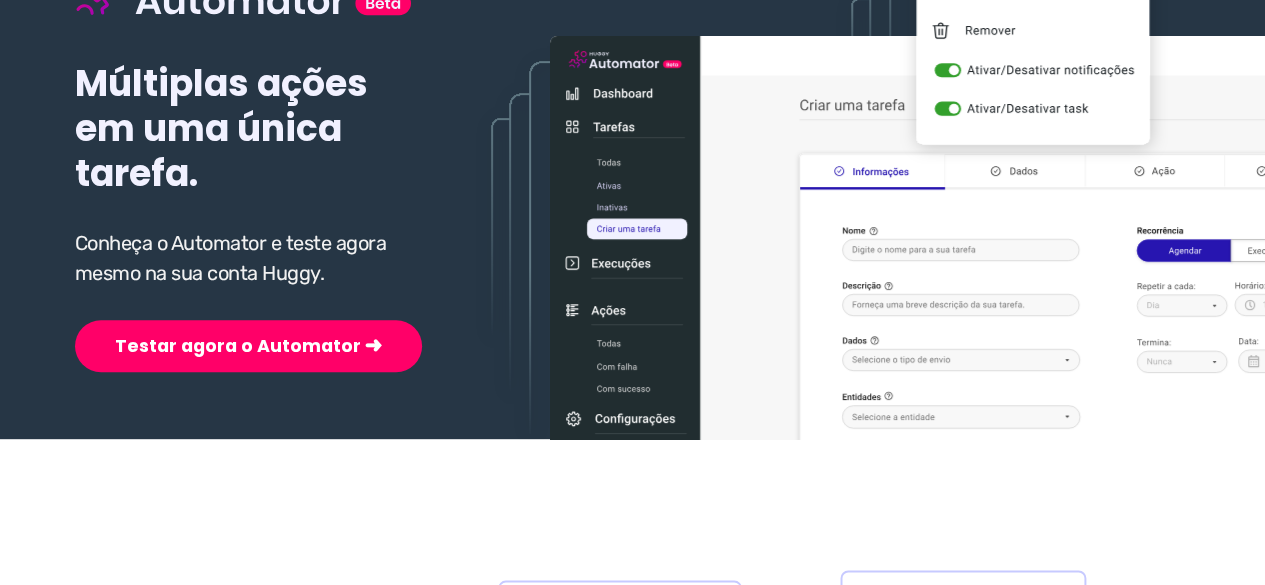 scroll, scrollTop: 300, scrollLeft: 0, axis: vertical 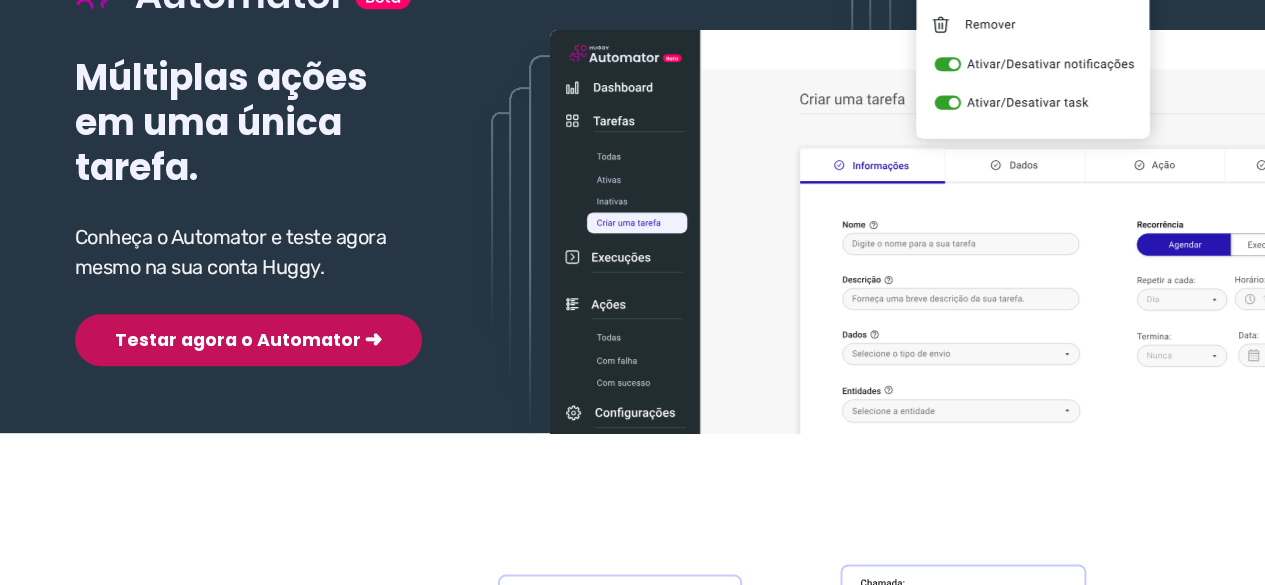 click on "Testar agora o Automator ➜" at bounding box center [248, 340] 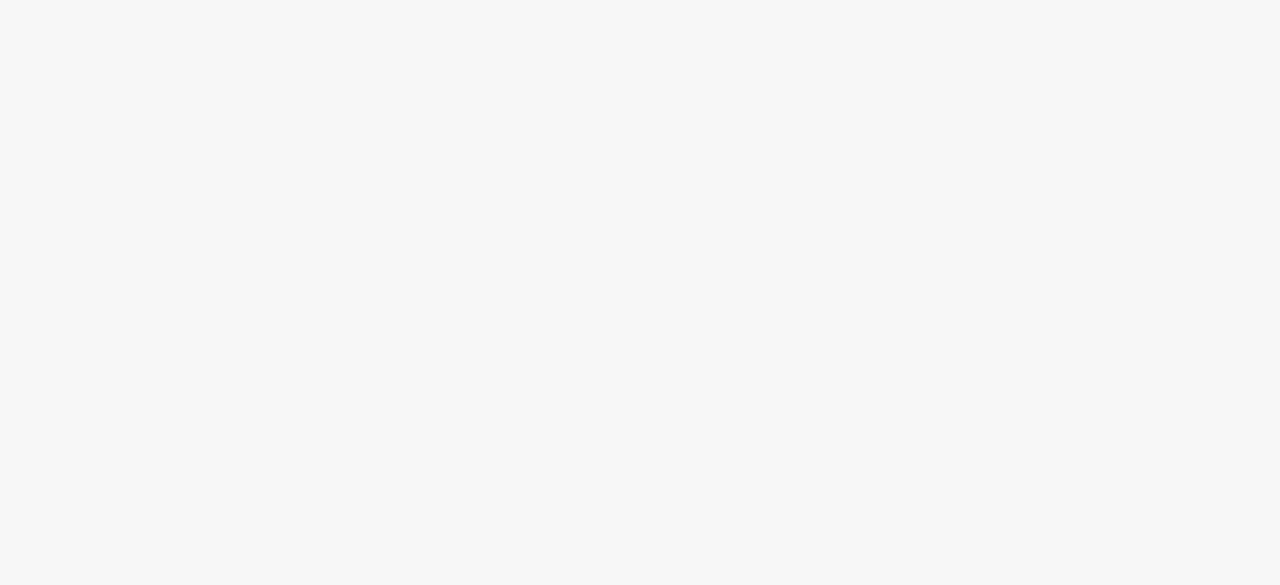 scroll, scrollTop: 0, scrollLeft: 0, axis: both 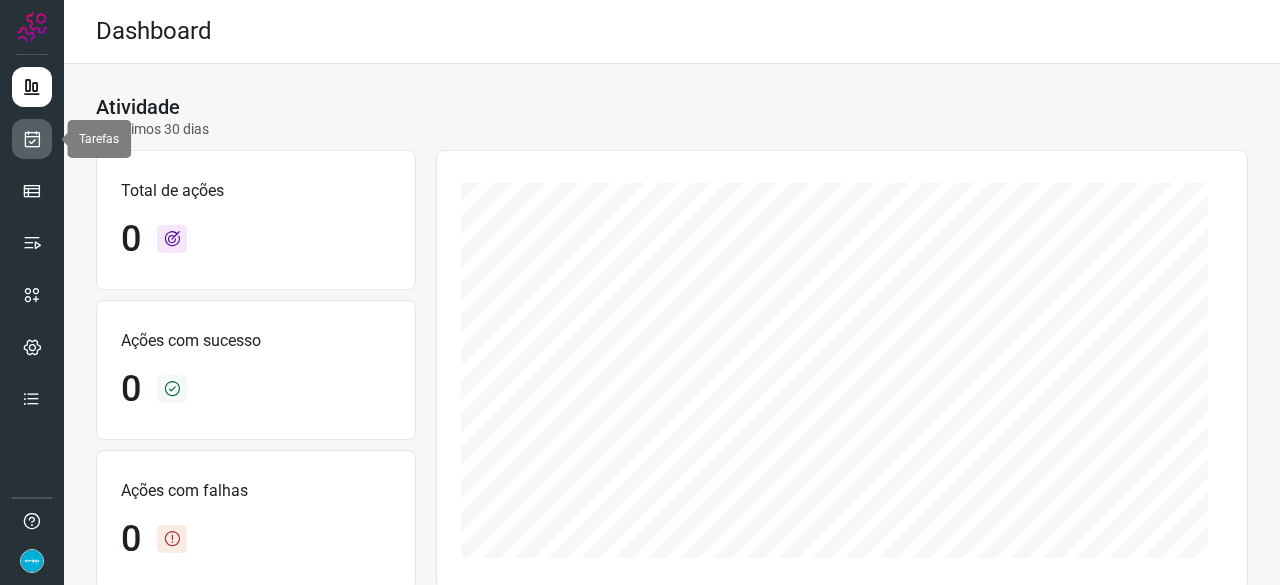 click at bounding box center [32, 139] 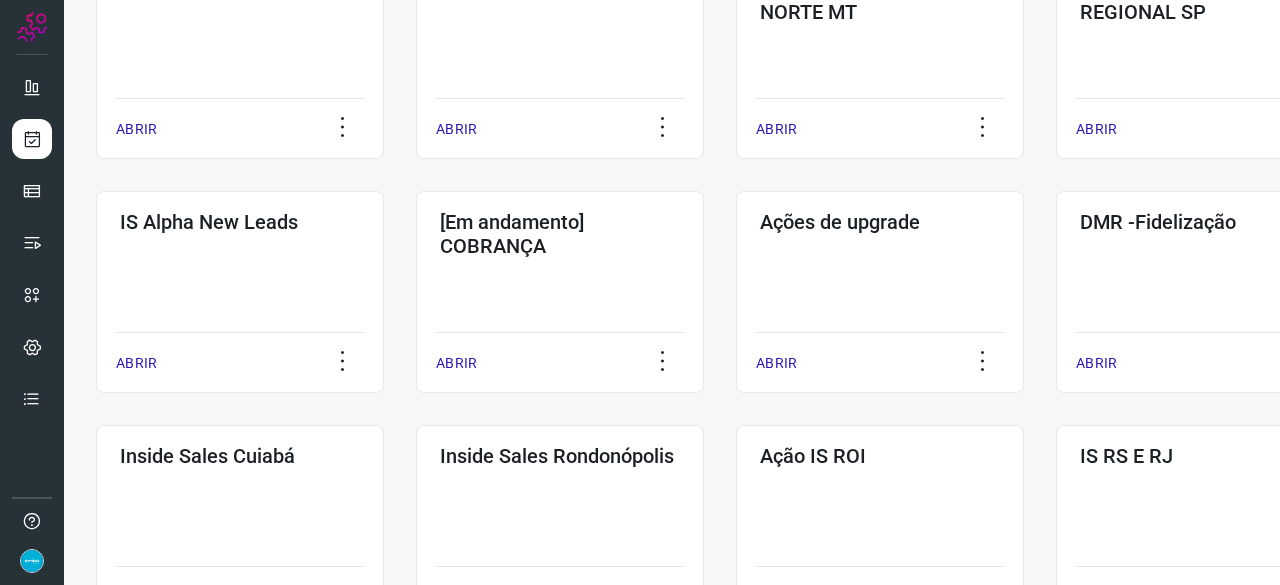 scroll, scrollTop: 700, scrollLeft: 0, axis: vertical 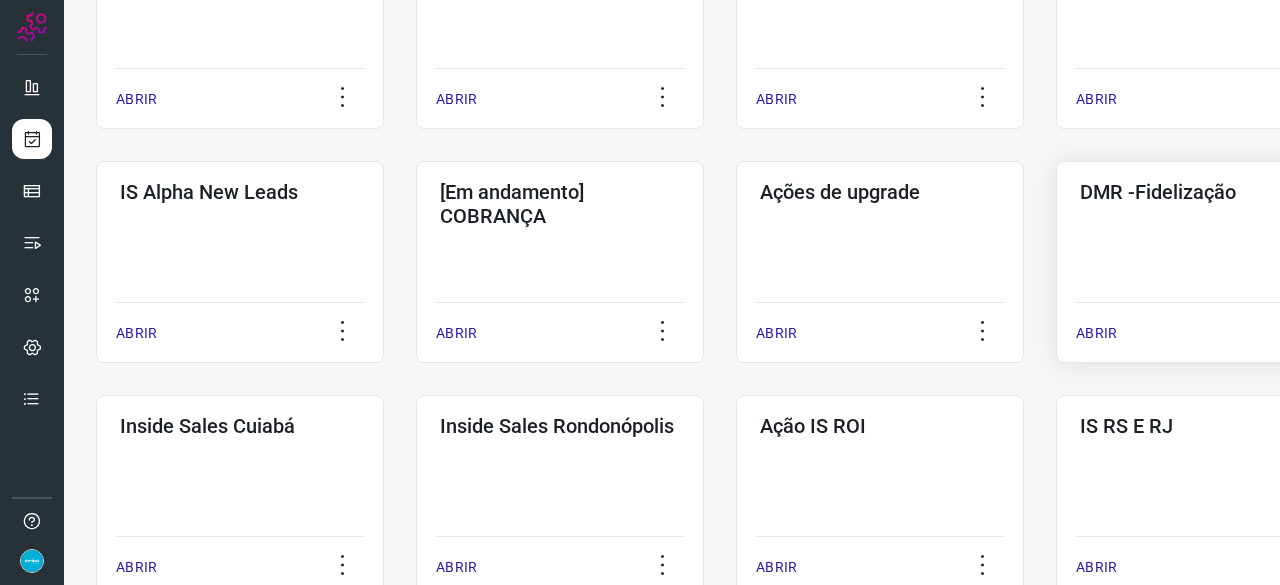 click on "ABRIR" at bounding box center [1096, 333] 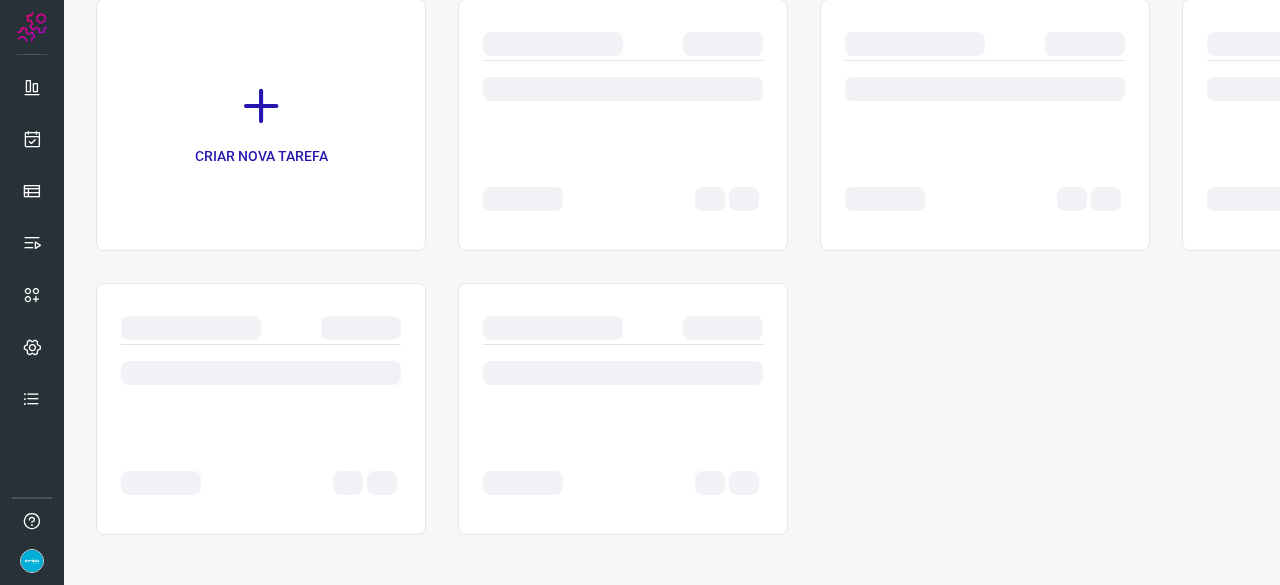 scroll, scrollTop: 0, scrollLeft: 0, axis: both 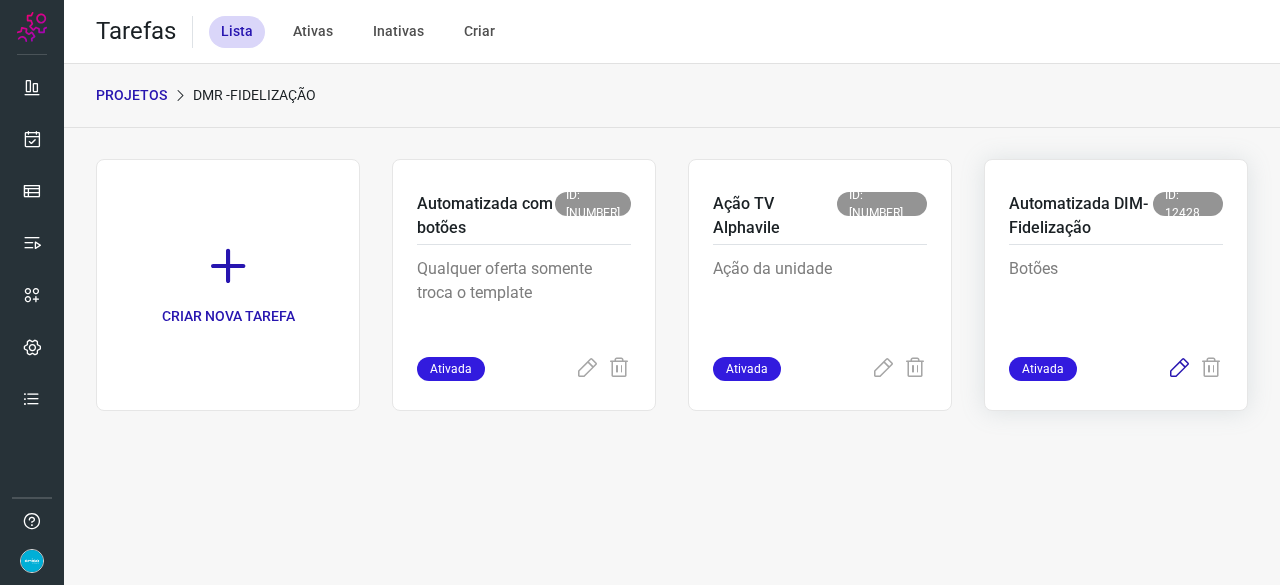 click at bounding box center (1179, 369) 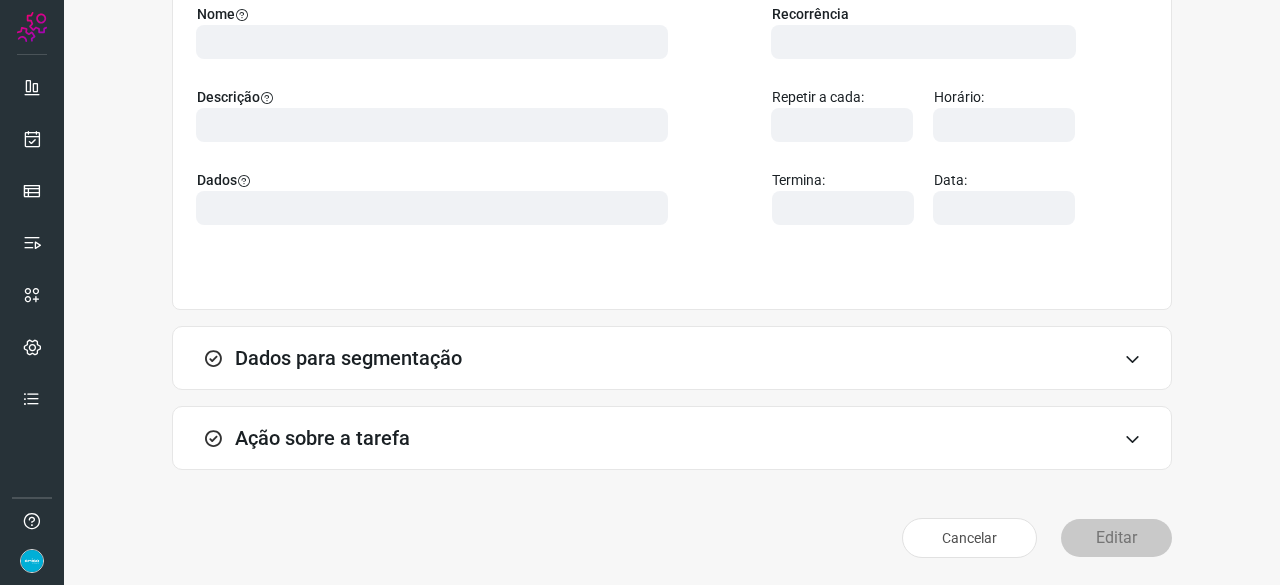 scroll, scrollTop: 195, scrollLeft: 0, axis: vertical 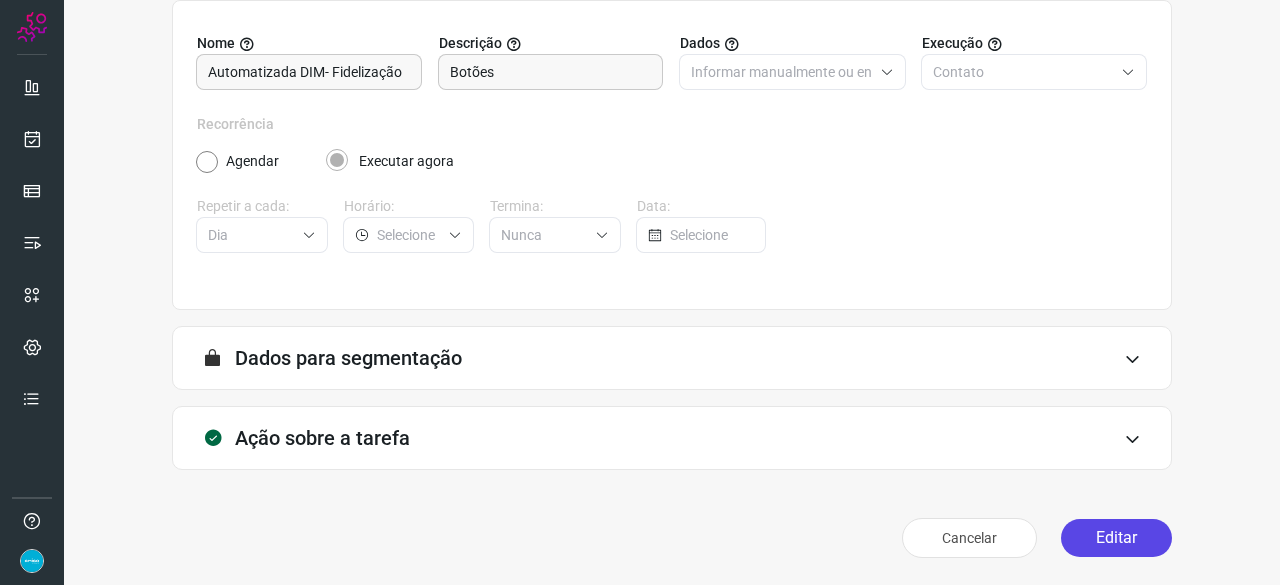 click on "Editar" at bounding box center [1116, 538] 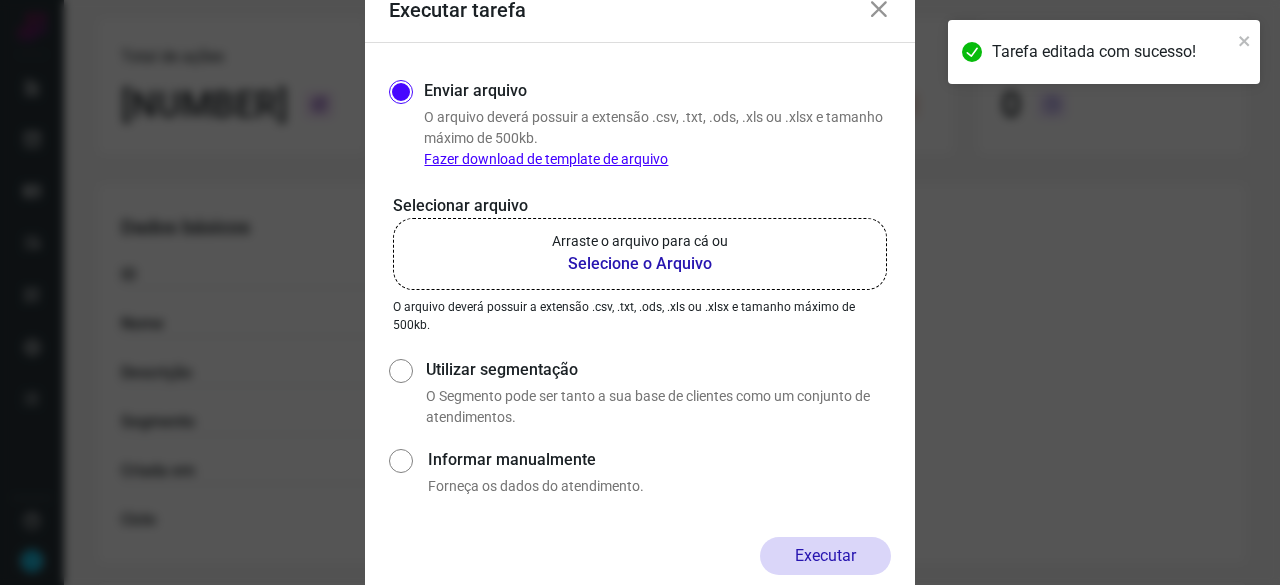 click on "Selecione o Arquivo" at bounding box center [640, 264] 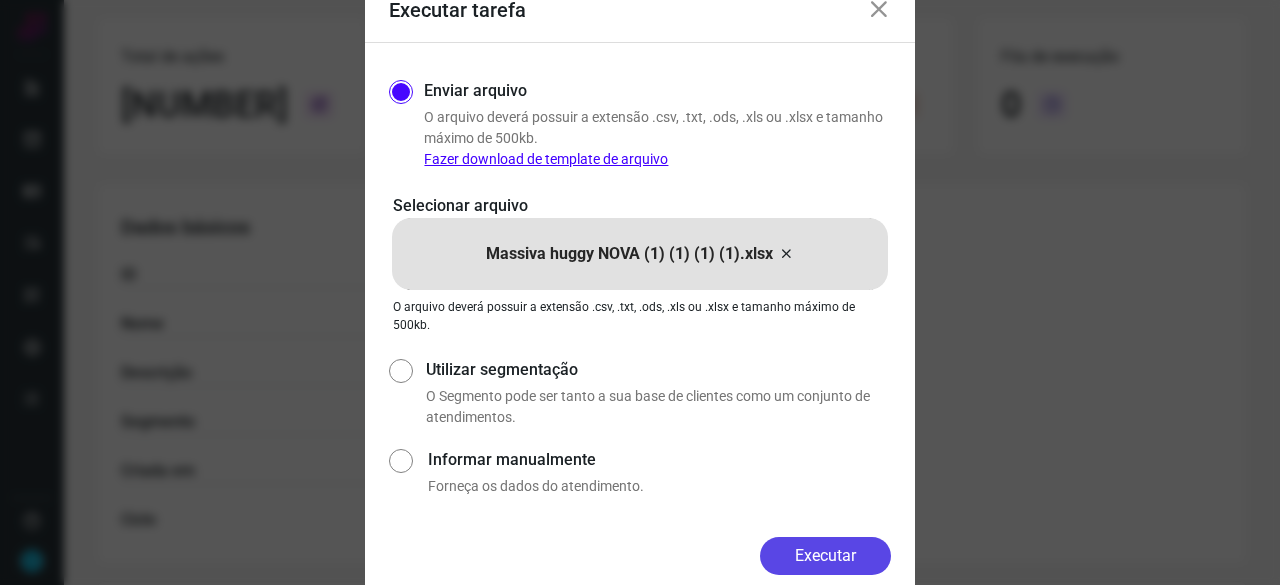 click on "Executar" at bounding box center (825, 556) 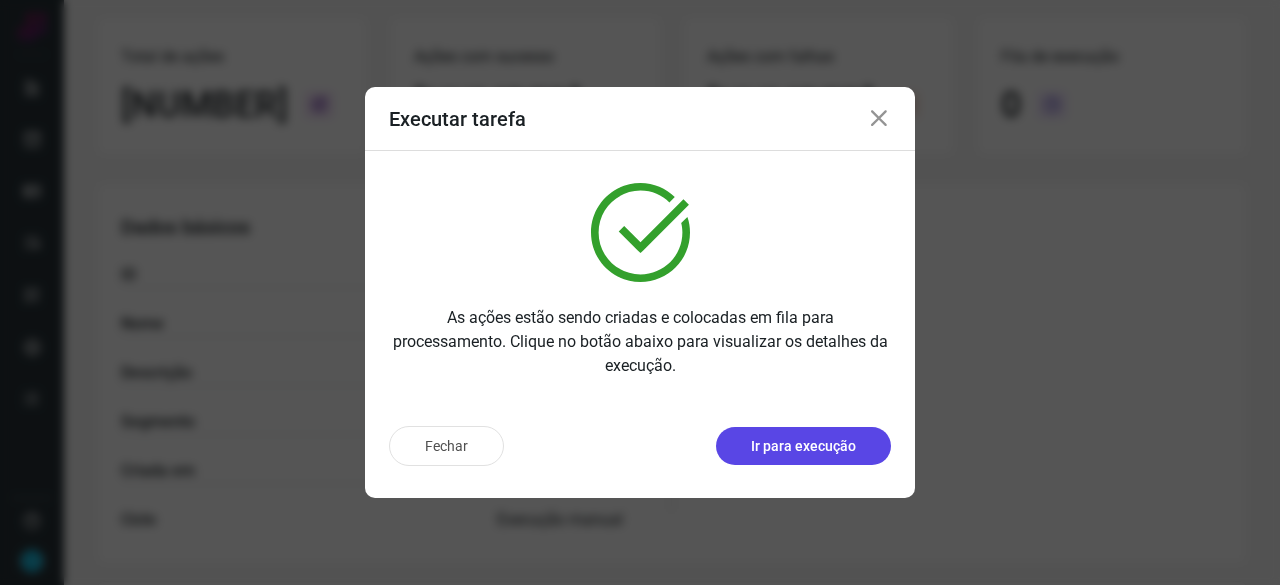 click on "Ir para execução" at bounding box center [803, 446] 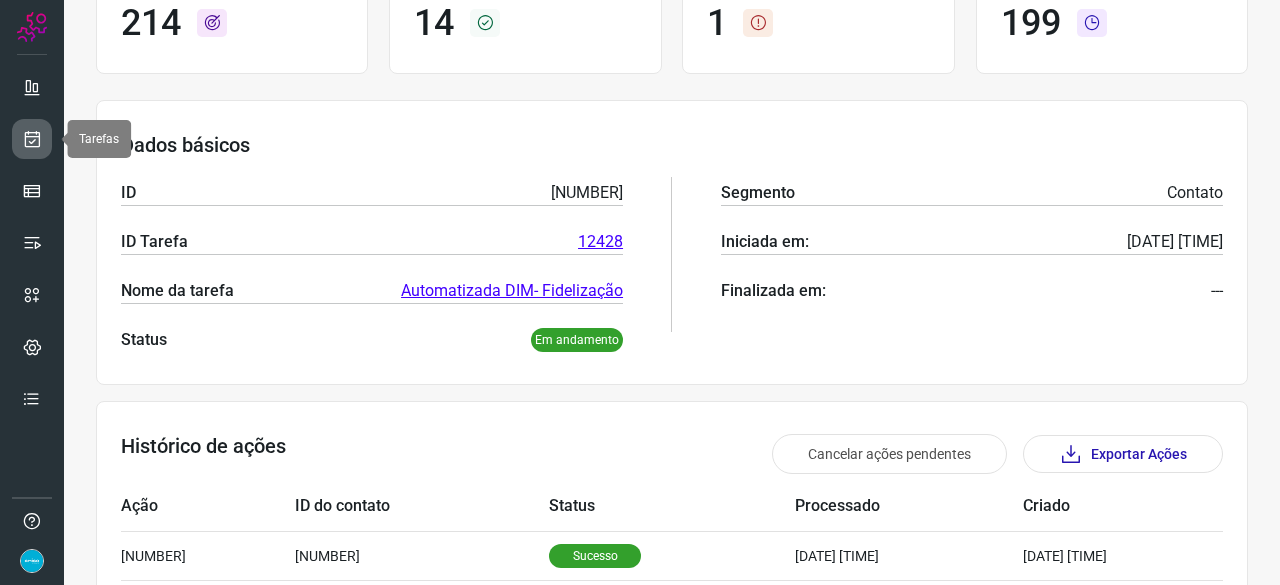 click at bounding box center [32, 139] 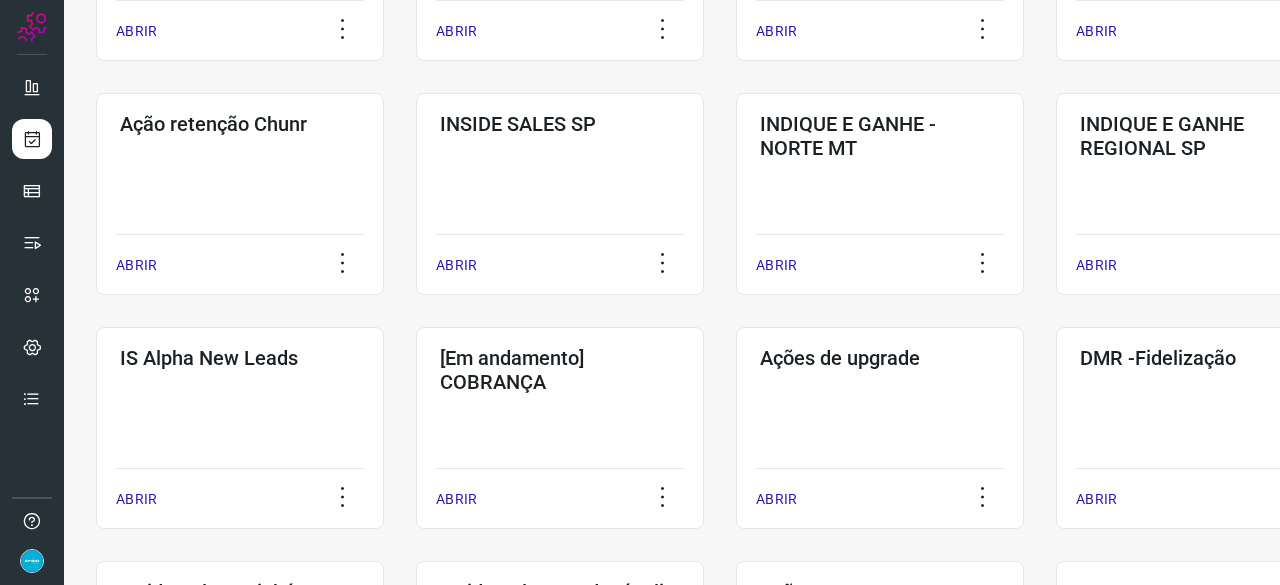 scroll, scrollTop: 560, scrollLeft: 0, axis: vertical 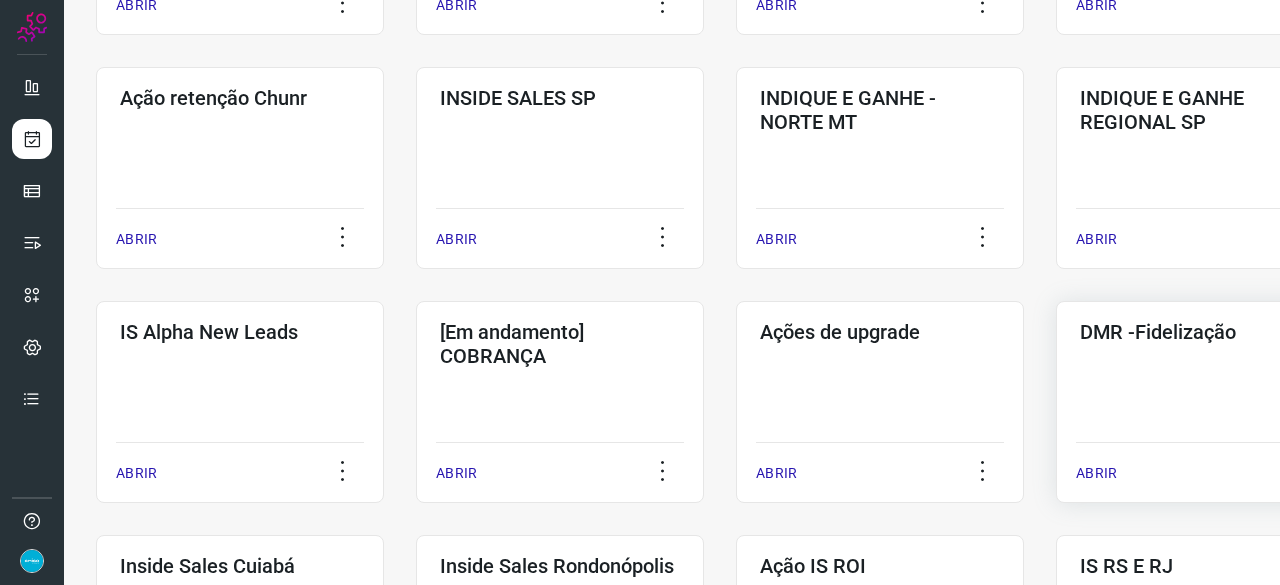 click on "ABRIR" at bounding box center [1096, 473] 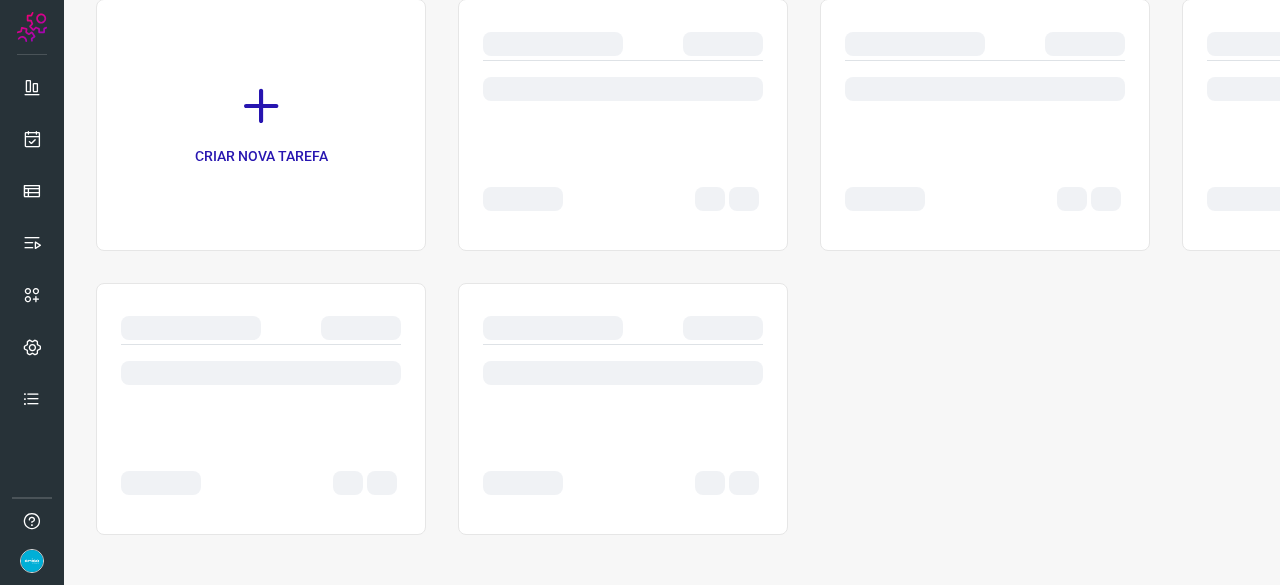 scroll, scrollTop: 0, scrollLeft: 0, axis: both 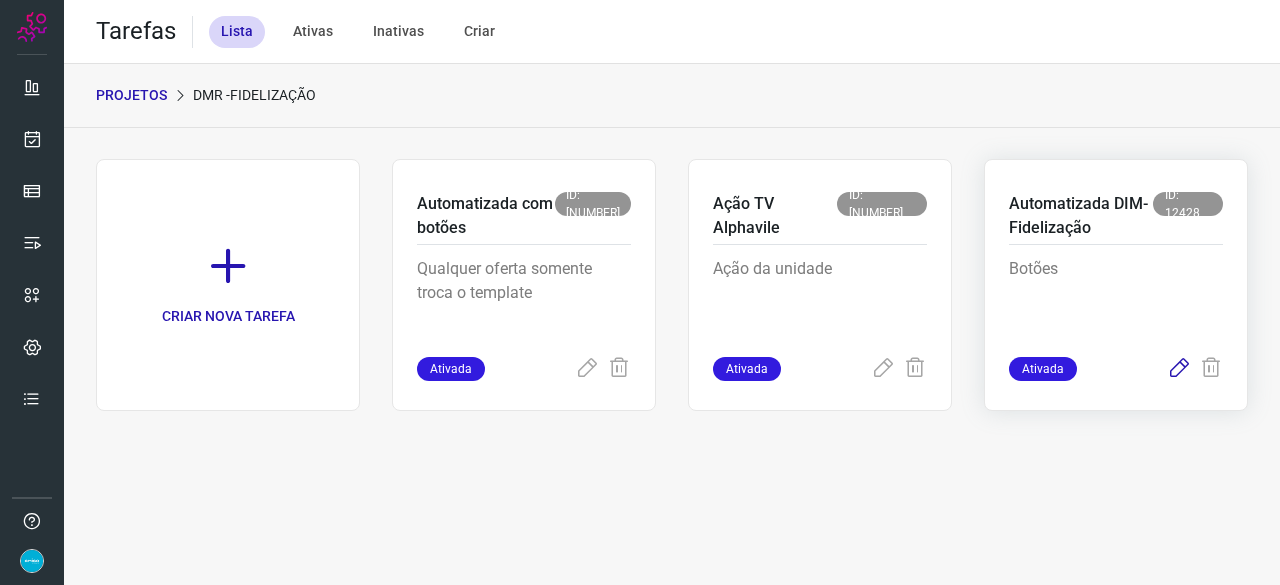 click at bounding box center (1179, 369) 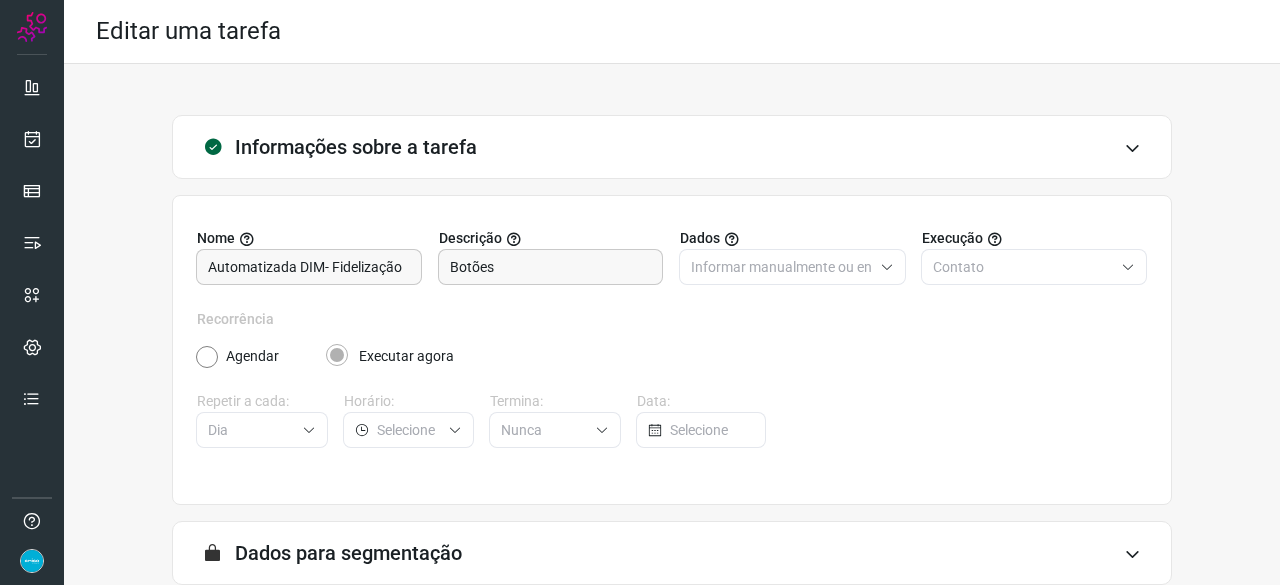 scroll, scrollTop: 195, scrollLeft: 0, axis: vertical 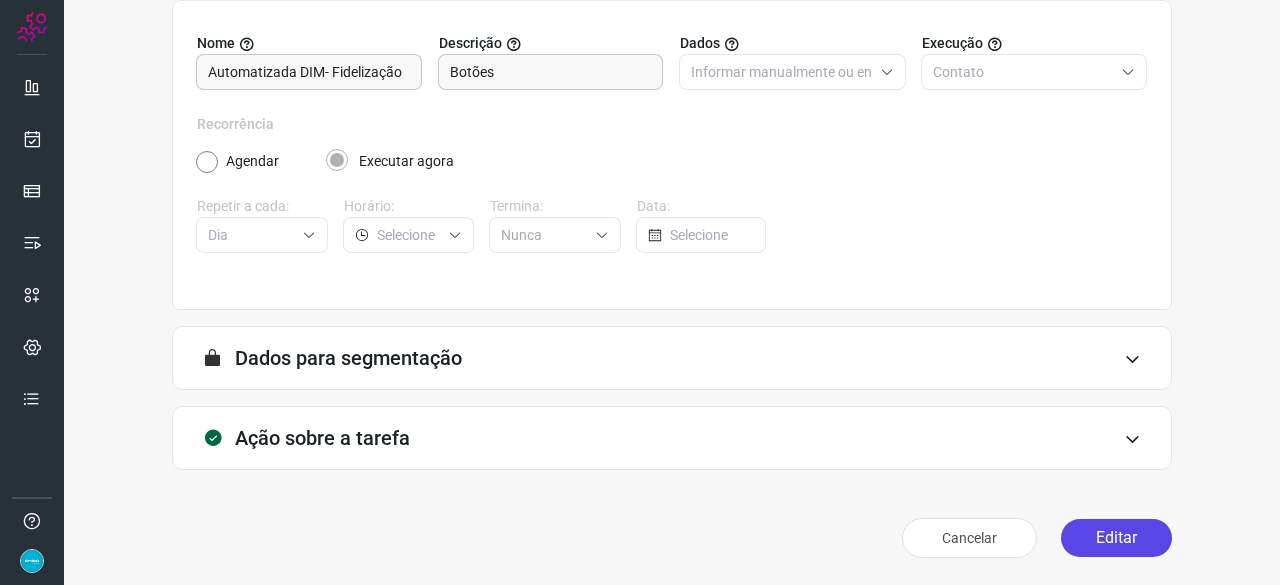 click on "Editar" at bounding box center (1116, 538) 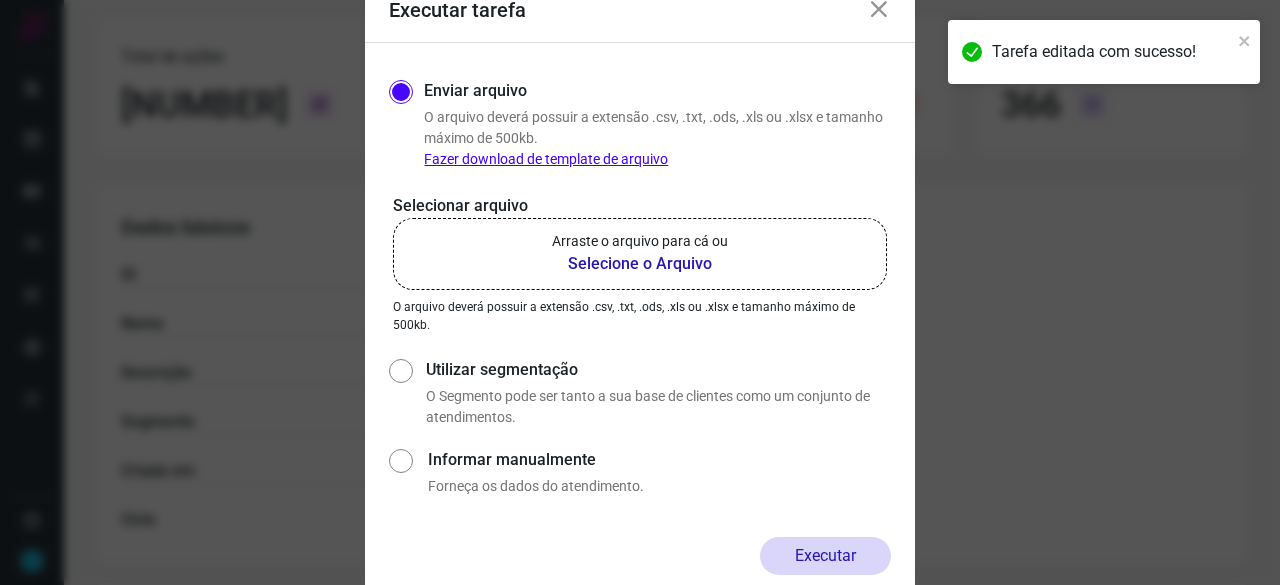 click on "Selecione o Arquivo" at bounding box center [640, 264] 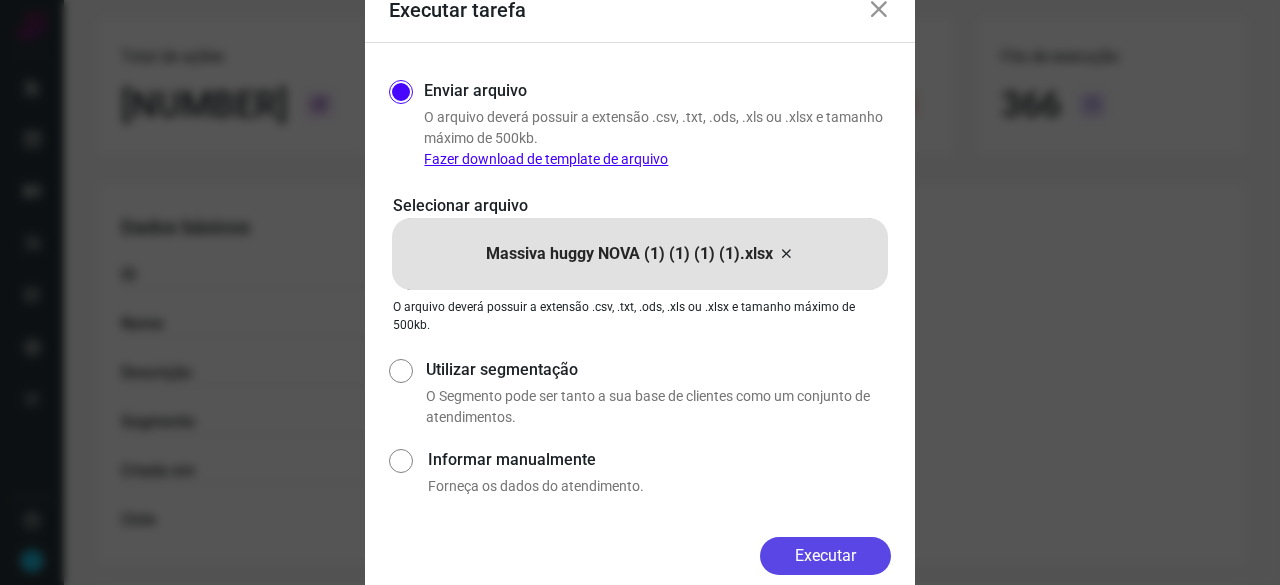 click on "Executar" at bounding box center (825, 556) 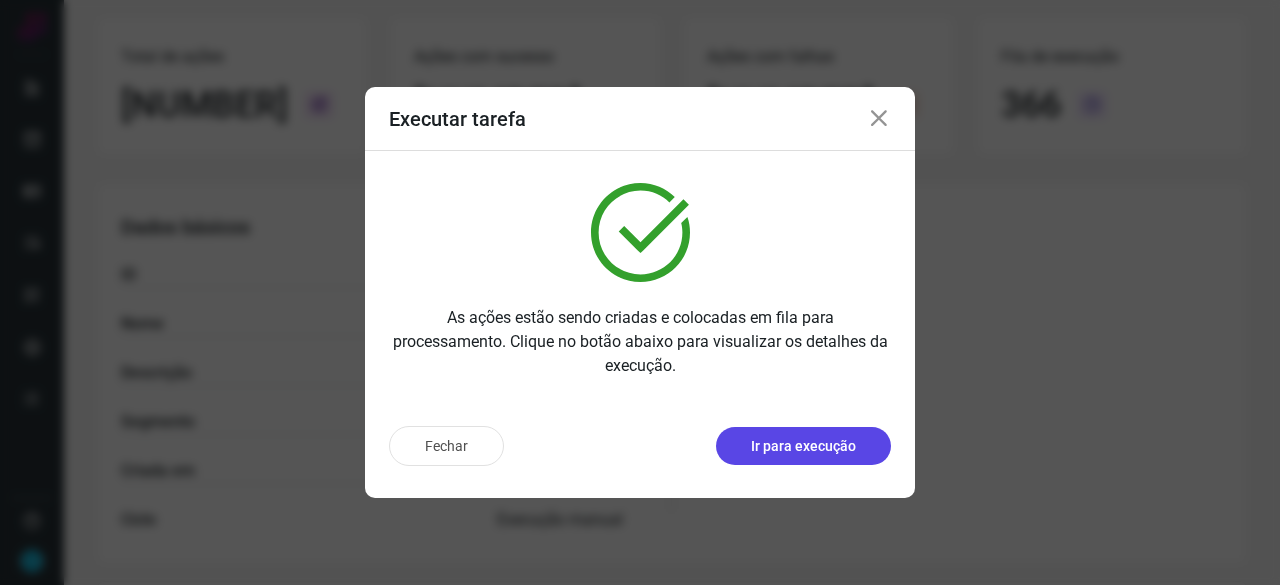 click on "Ir para execução" at bounding box center (803, 446) 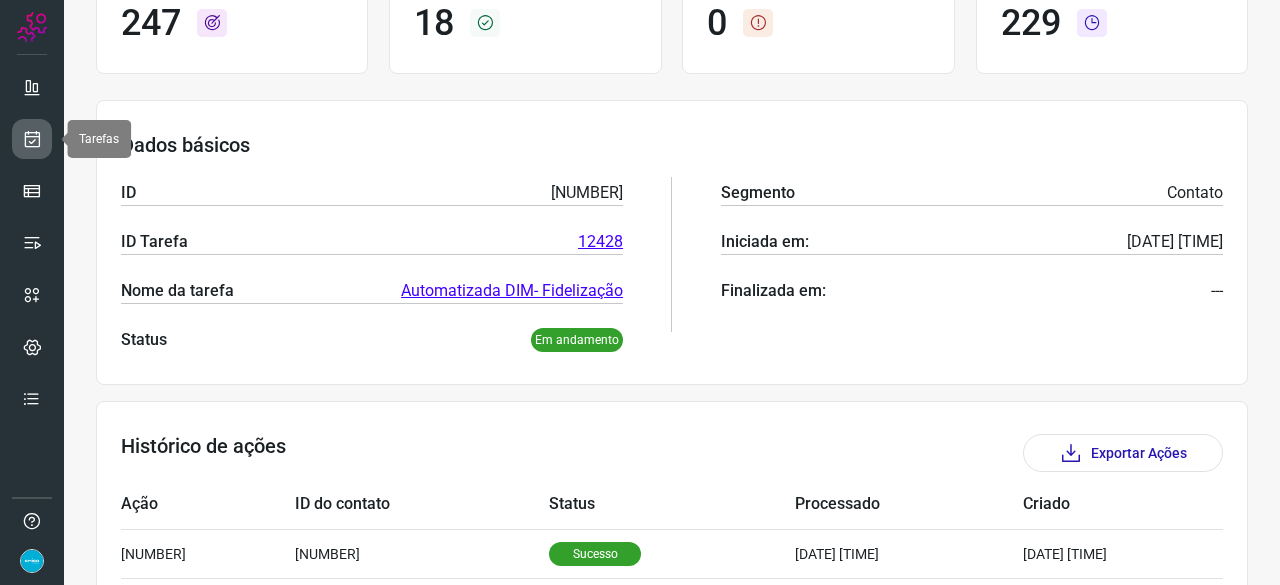 click at bounding box center [32, 139] 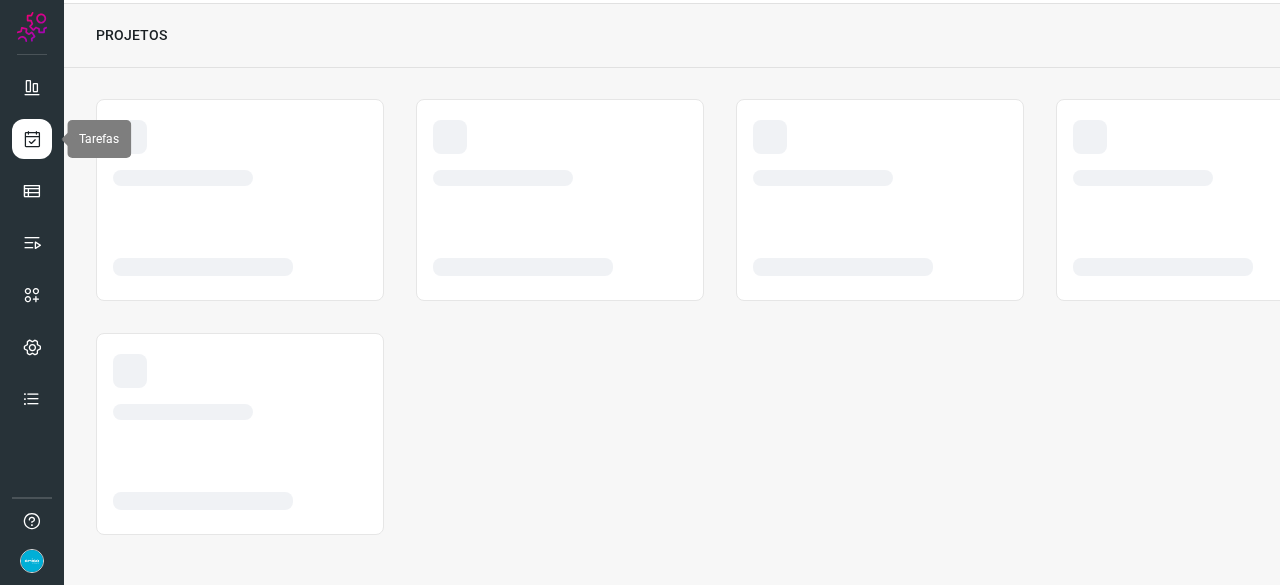scroll, scrollTop: 60, scrollLeft: 0, axis: vertical 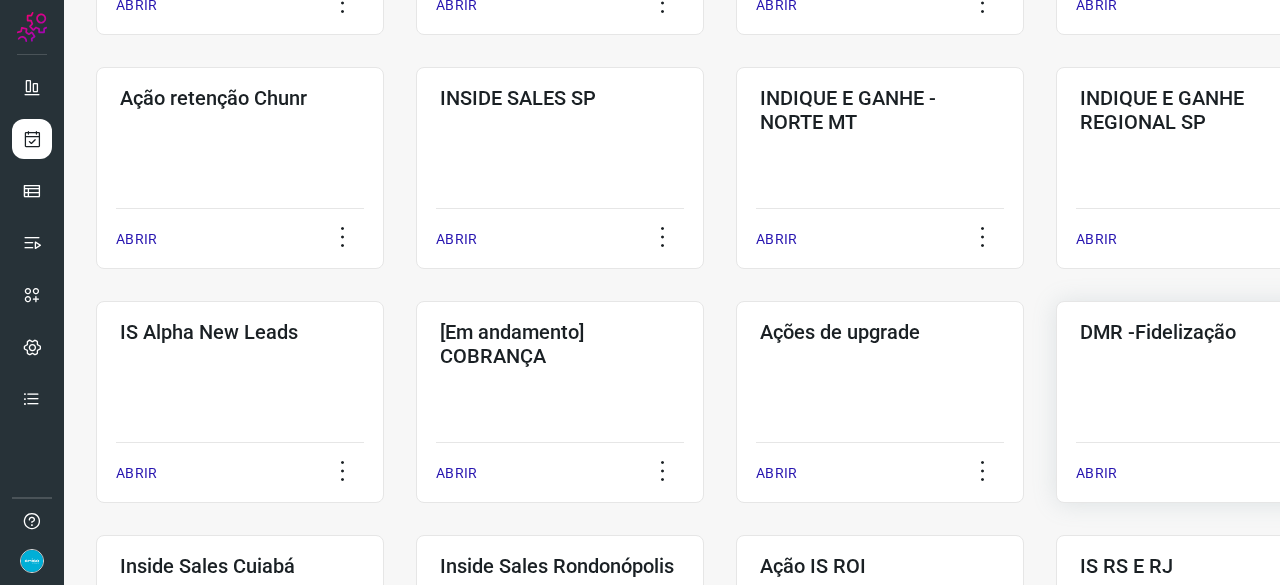 click on "ABRIR" at bounding box center (1096, 473) 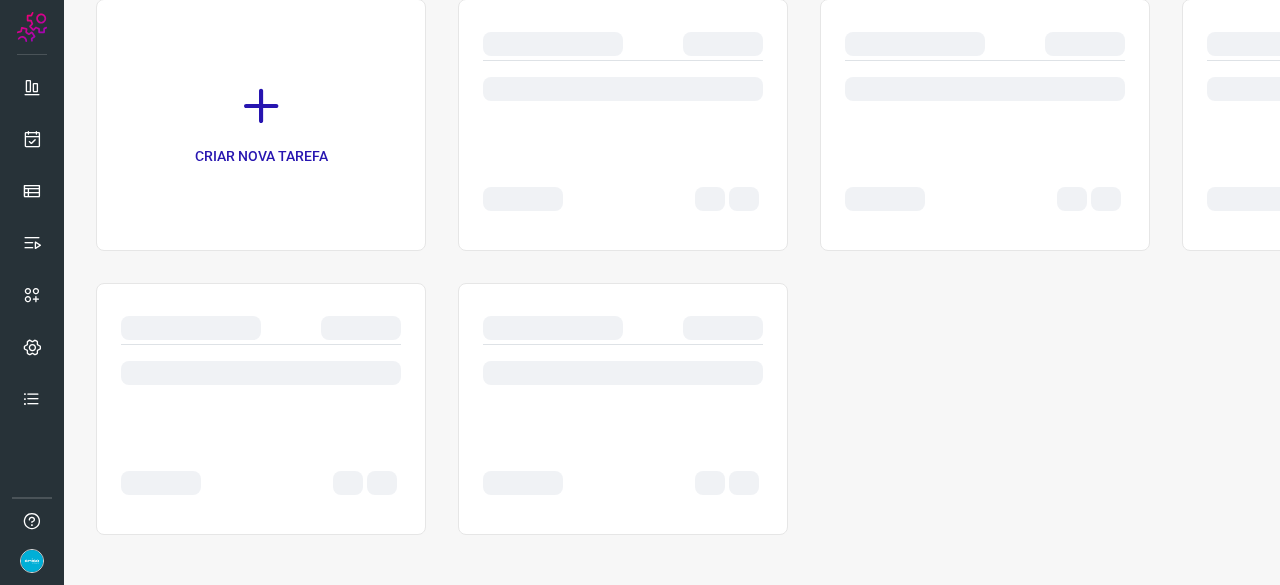 scroll, scrollTop: 0, scrollLeft: 0, axis: both 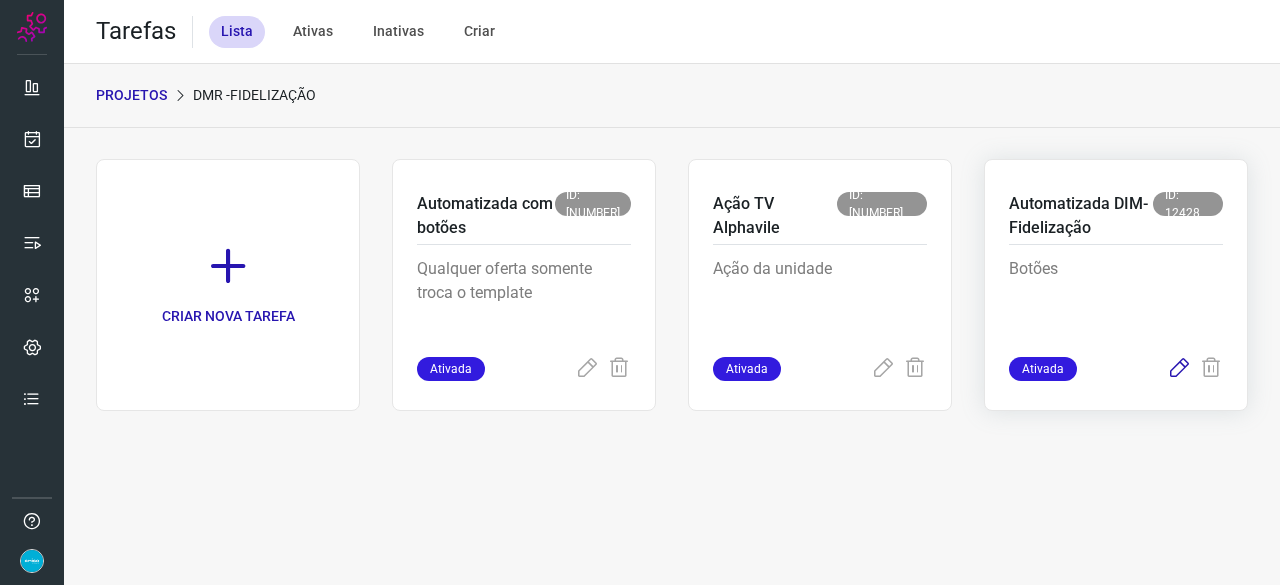 click at bounding box center (1179, 369) 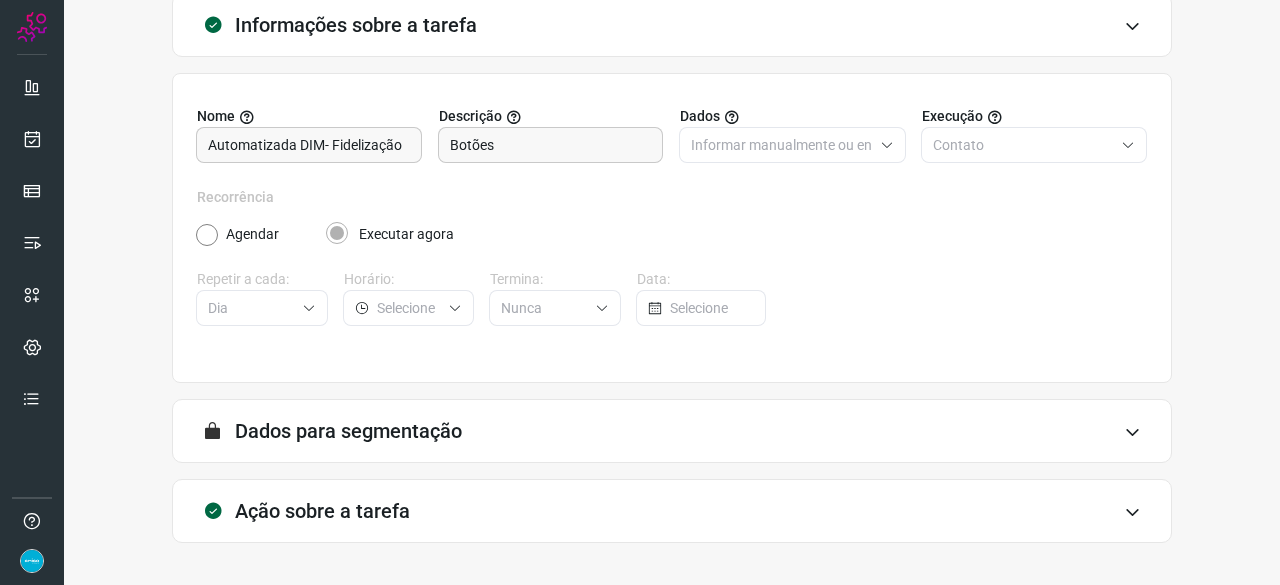 scroll, scrollTop: 195, scrollLeft: 0, axis: vertical 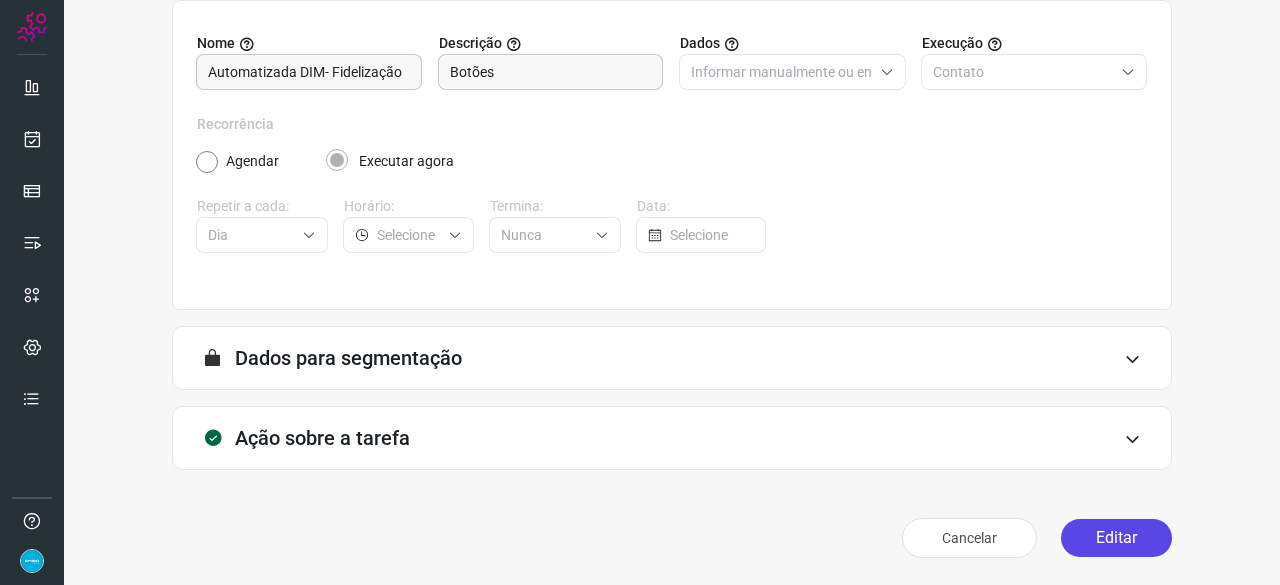 drag, startPoint x: 1104, startPoint y: 541, endPoint x: 1097, endPoint y: 526, distance: 16.552946 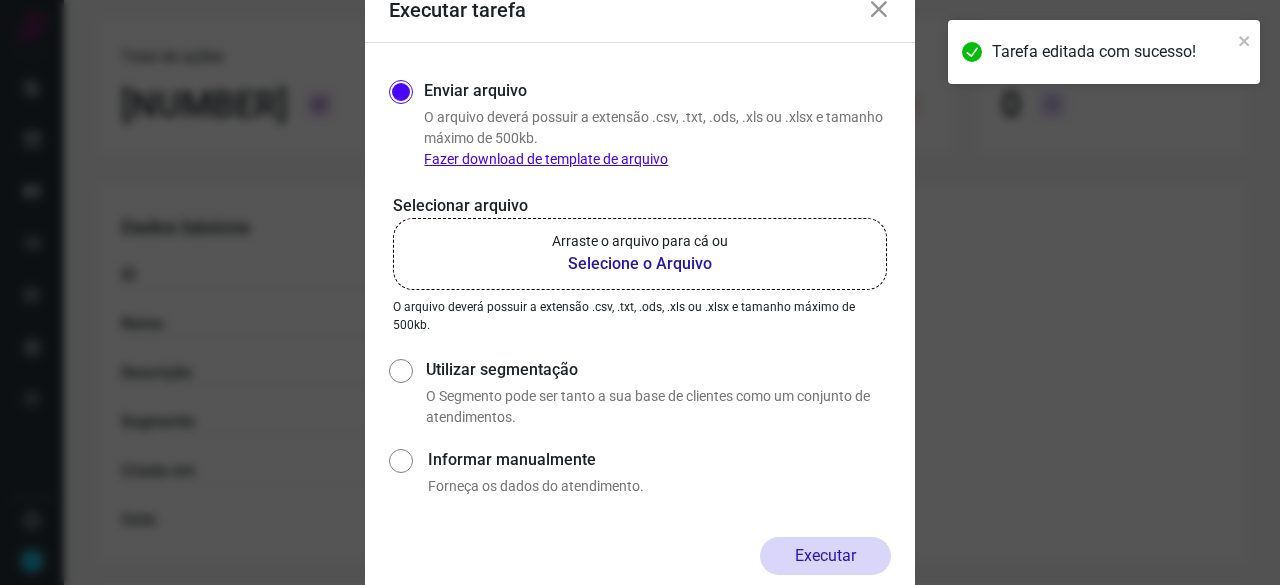 click on "Selecione o Arquivo" at bounding box center (640, 264) 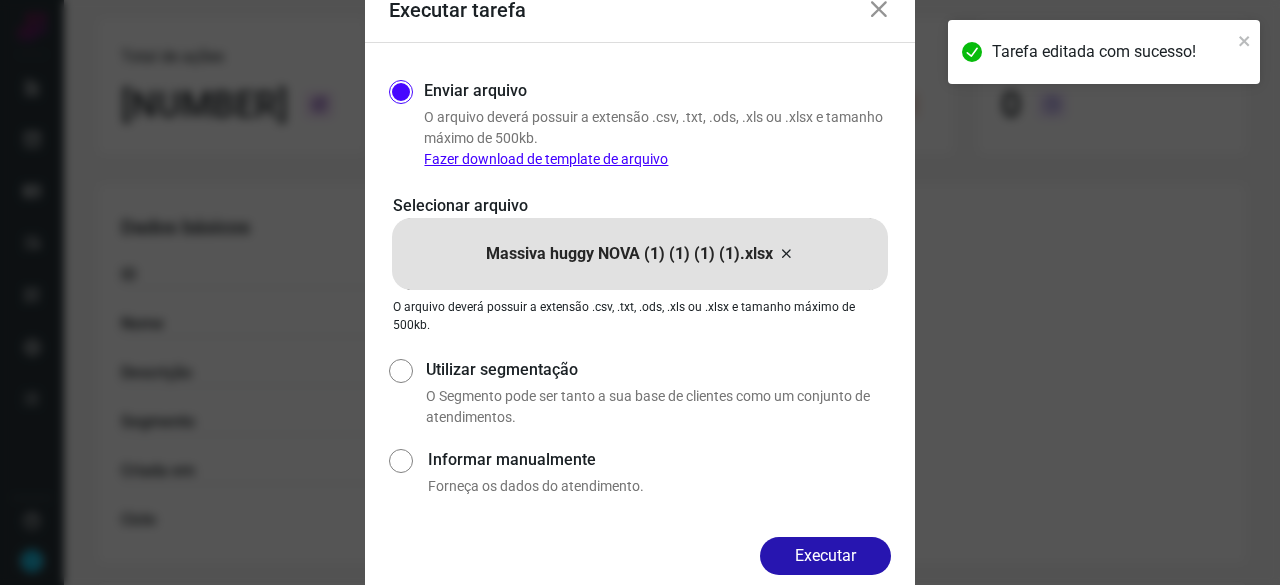 click on "Executar" at bounding box center (825, 556) 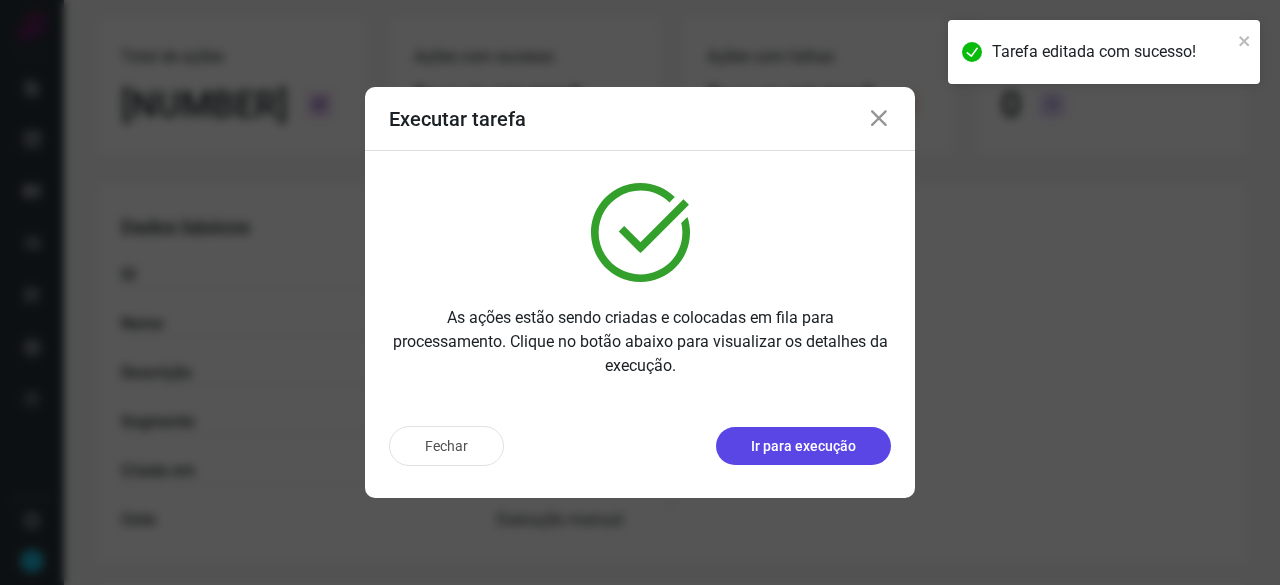 click on "Ir para execução" at bounding box center (803, 446) 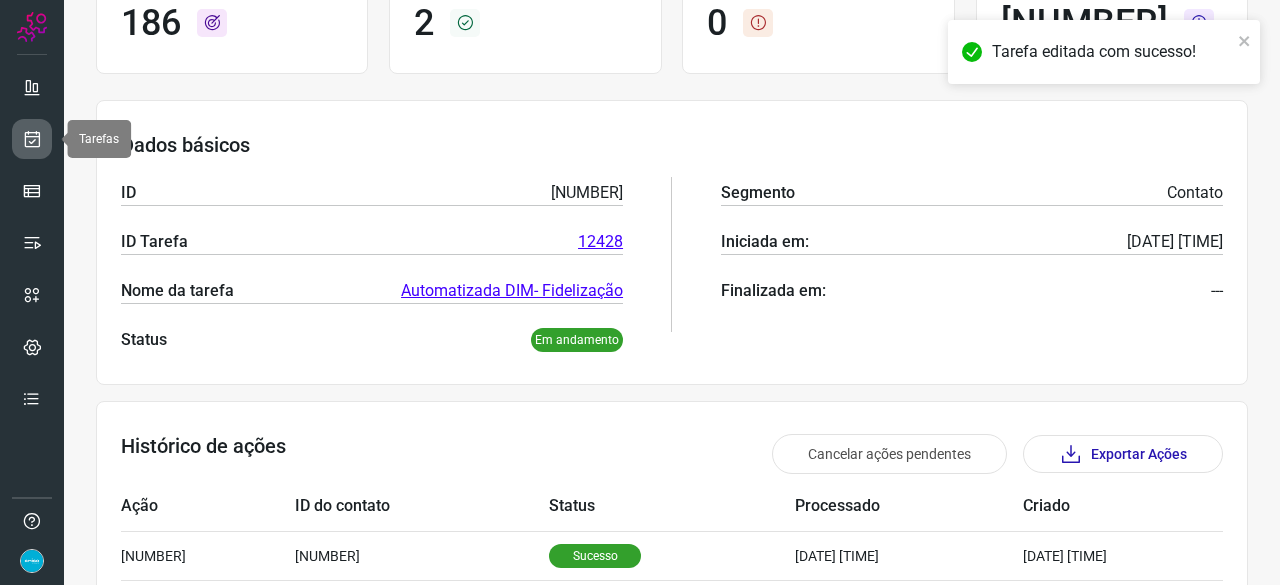 click at bounding box center [32, 139] 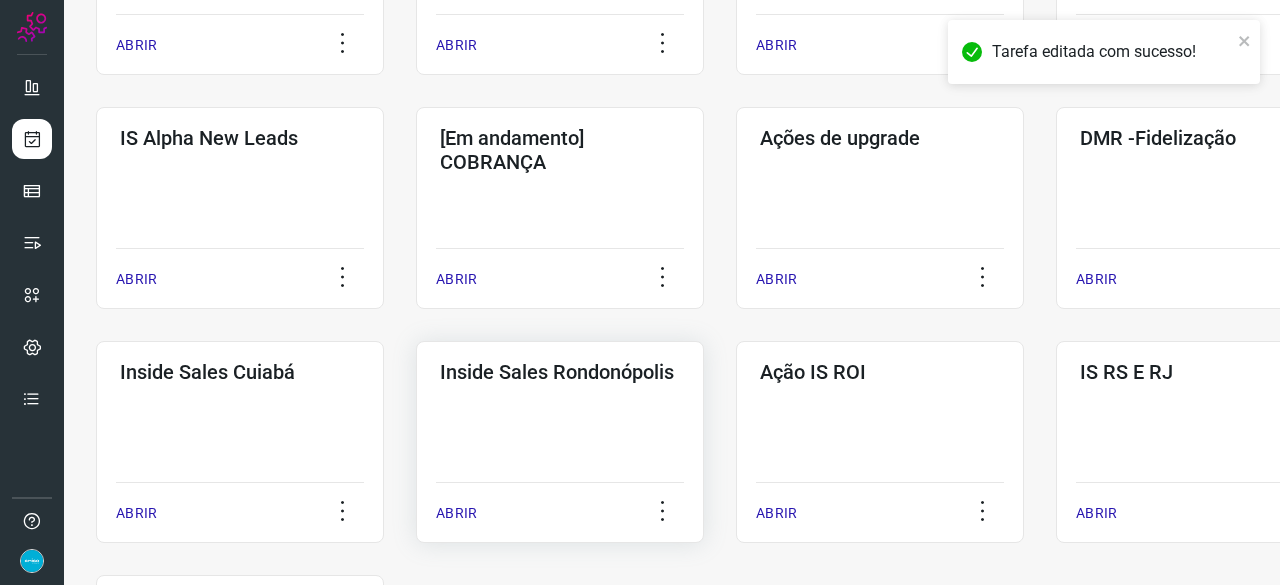 scroll, scrollTop: 760, scrollLeft: 0, axis: vertical 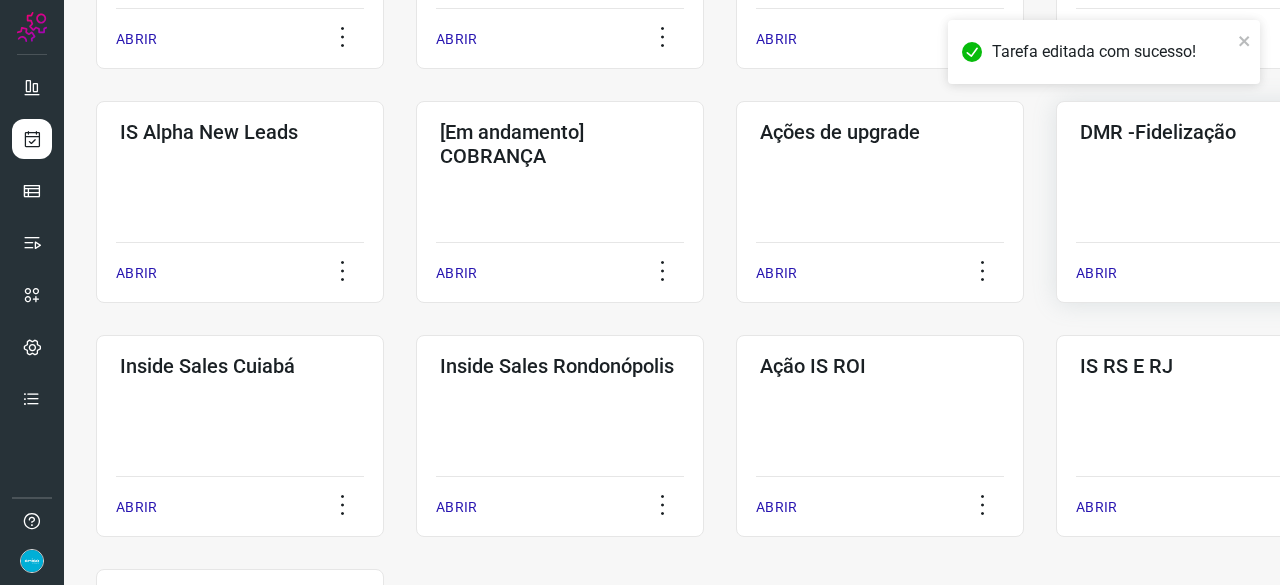 click on "ABRIR" at bounding box center (1096, 273) 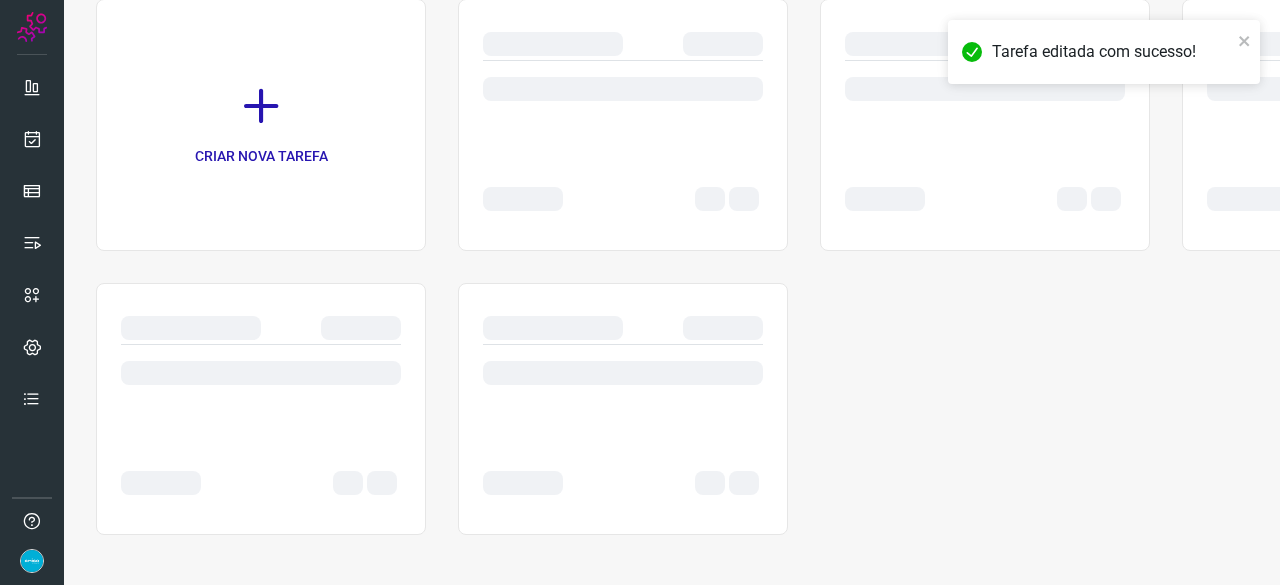 scroll, scrollTop: 0, scrollLeft: 0, axis: both 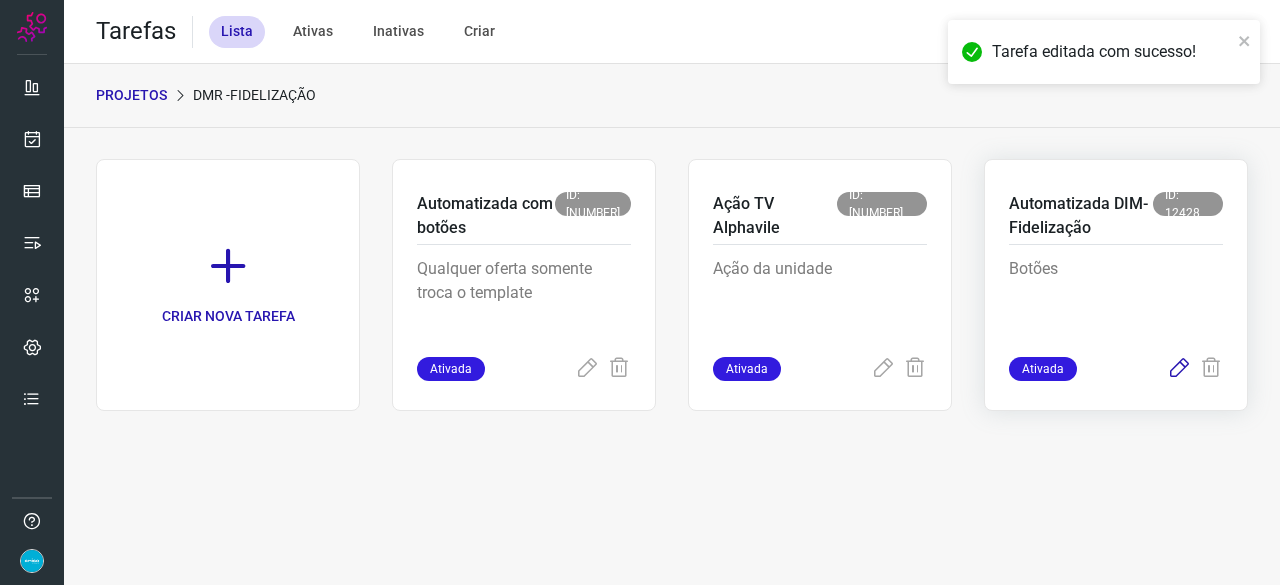 click at bounding box center (1179, 369) 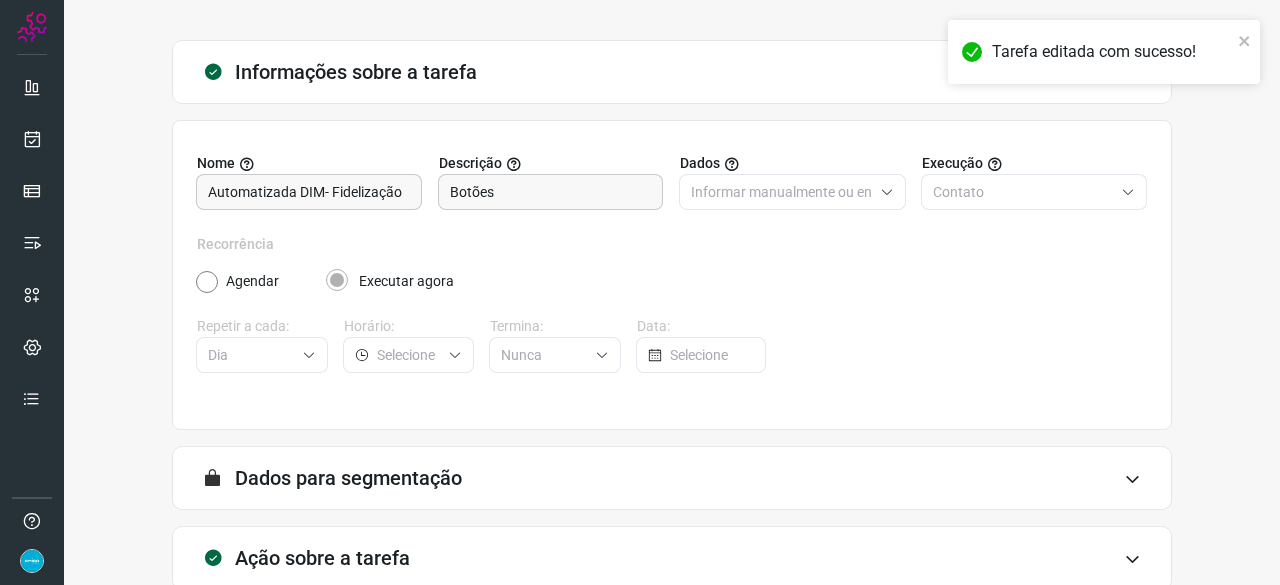 scroll, scrollTop: 195, scrollLeft: 0, axis: vertical 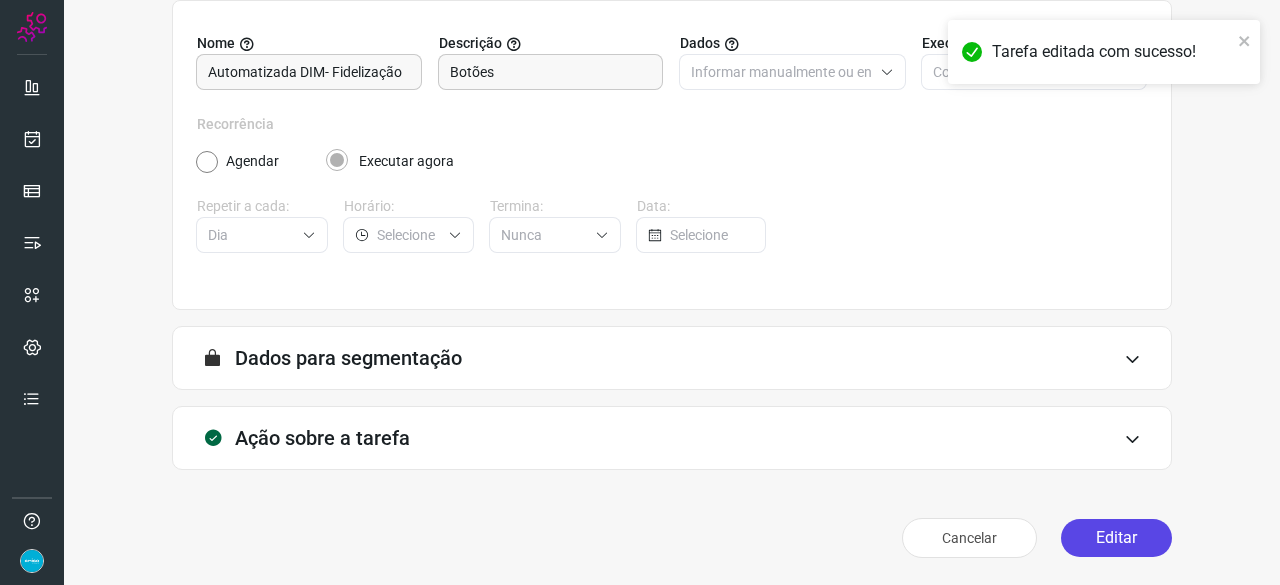 click on "Editar" at bounding box center [1116, 538] 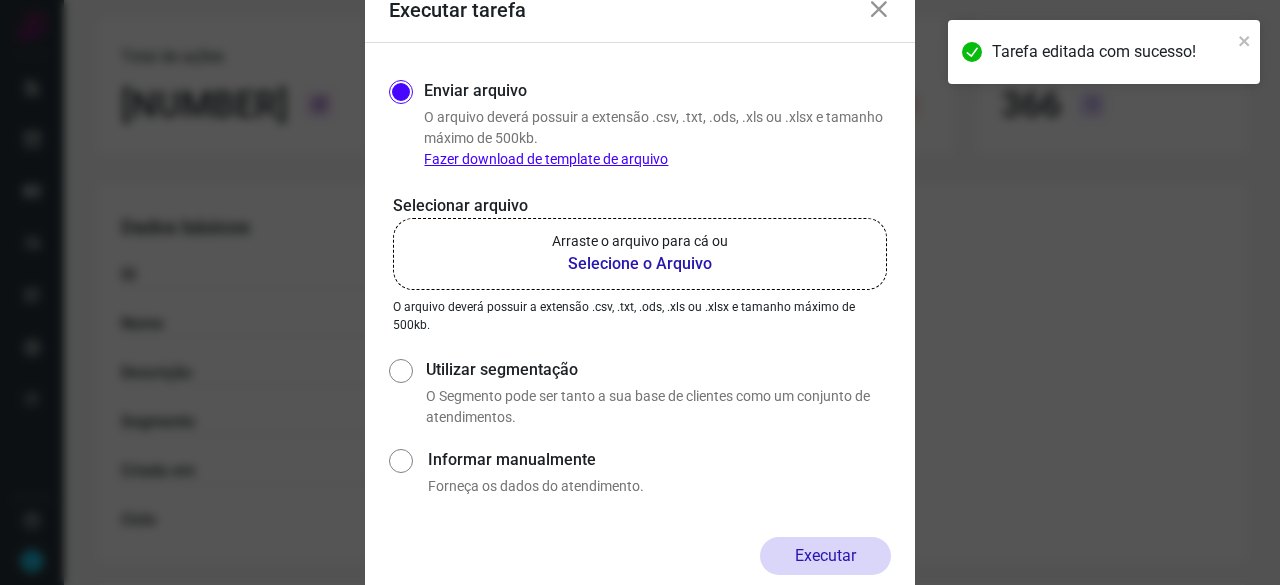 click on "Selecione o Arquivo" at bounding box center [640, 264] 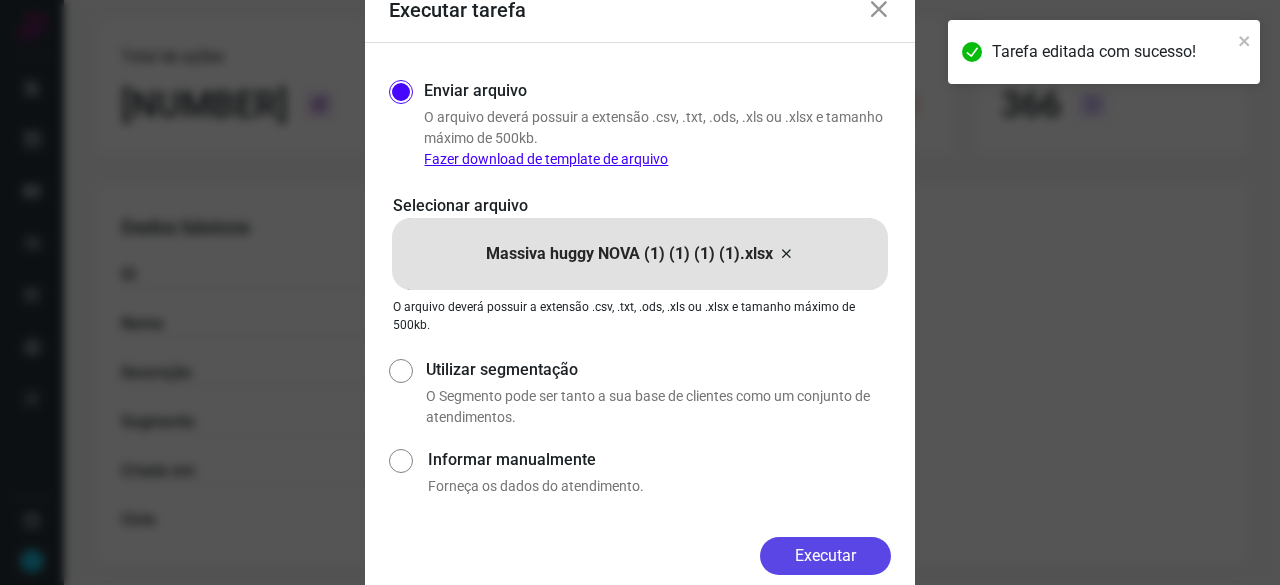 click on "Executar" at bounding box center [825, 556] 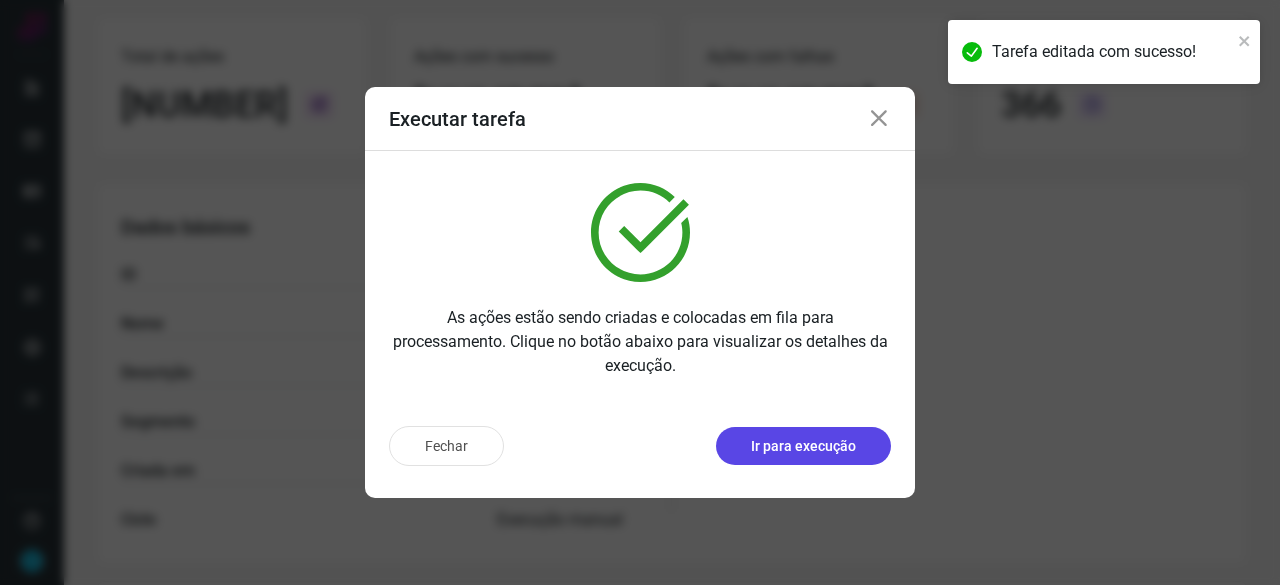 click on "Ir para execução" at bounding box center [803, 446] 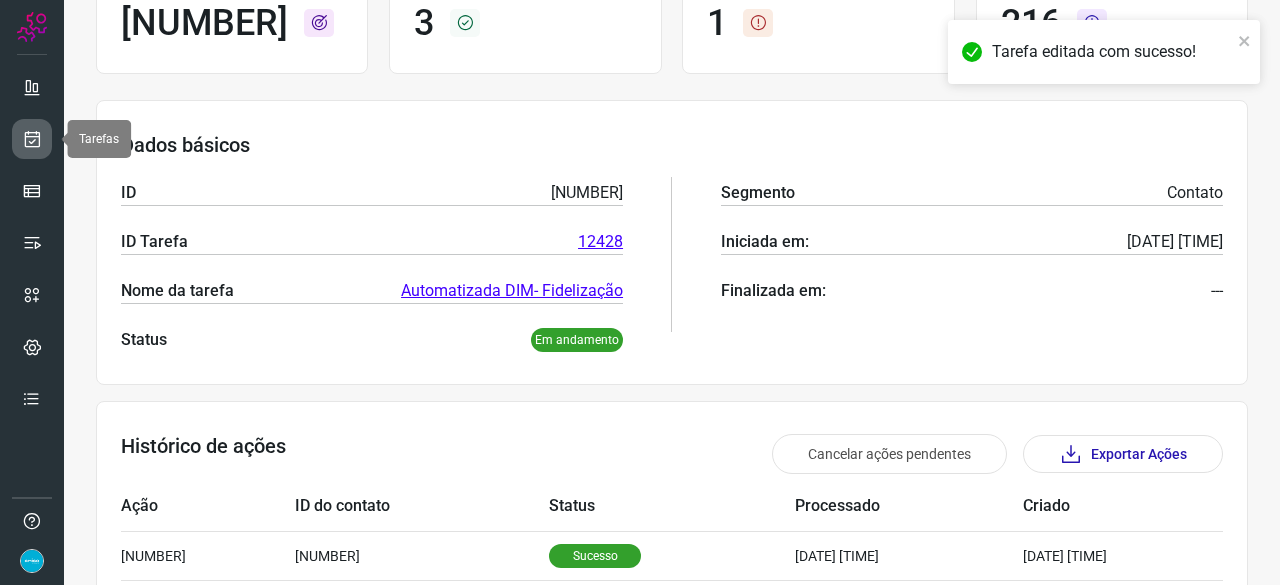 click at bounding box center (32, 139) 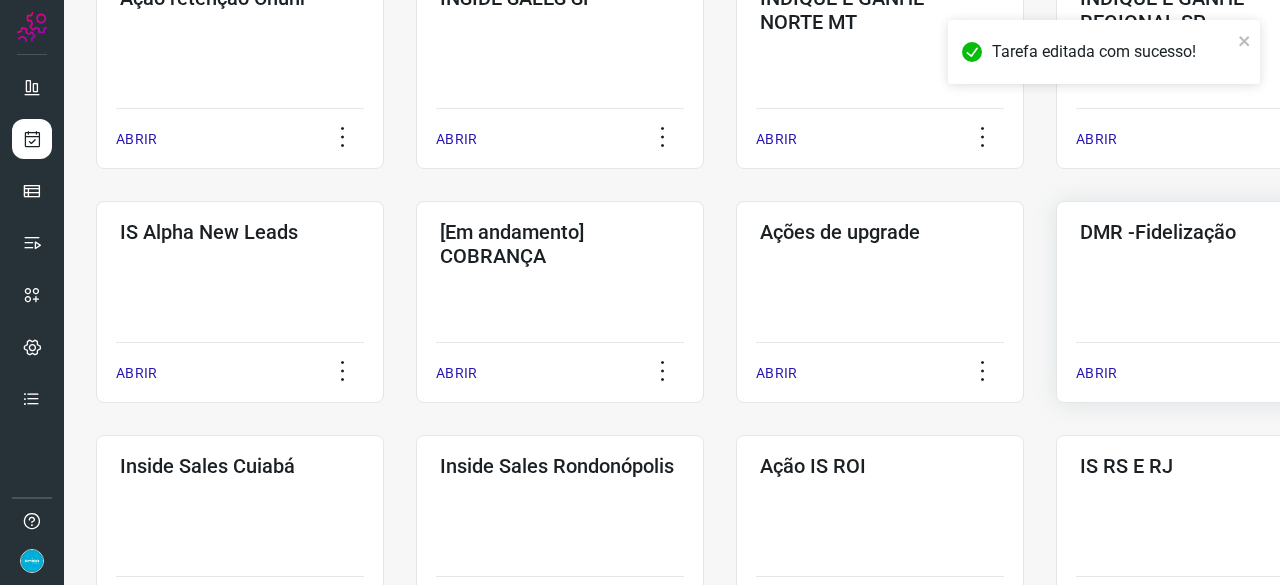 click on "ABRIR" at bounding box center (1096, 373) 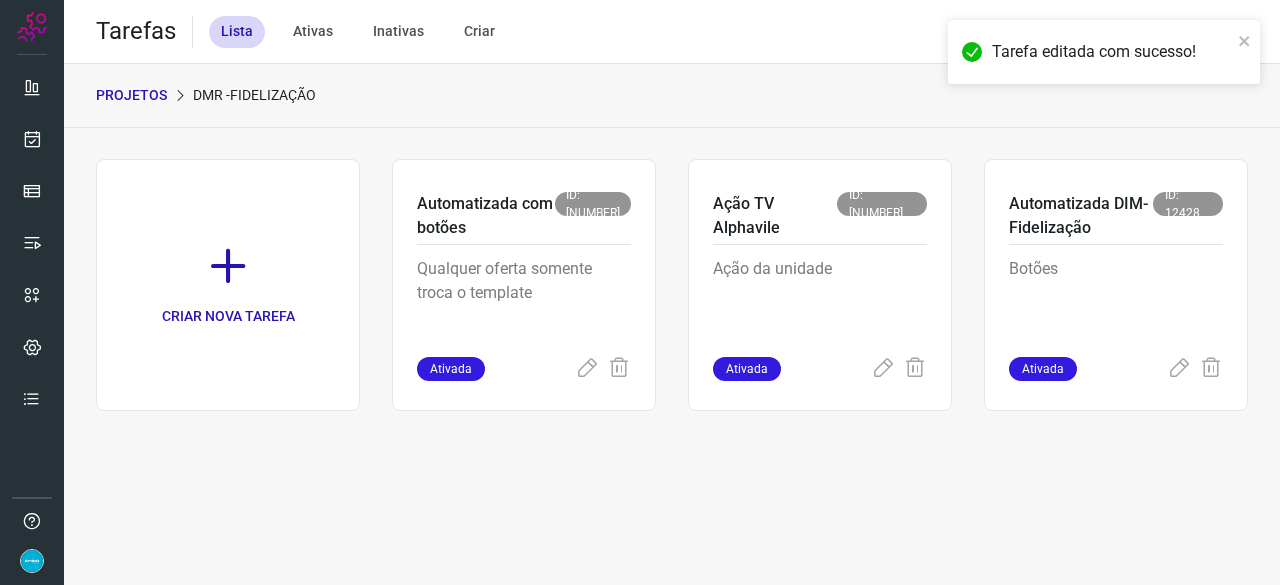 scroll, scrollTop: 0, scrollLeft: 0, axis: both 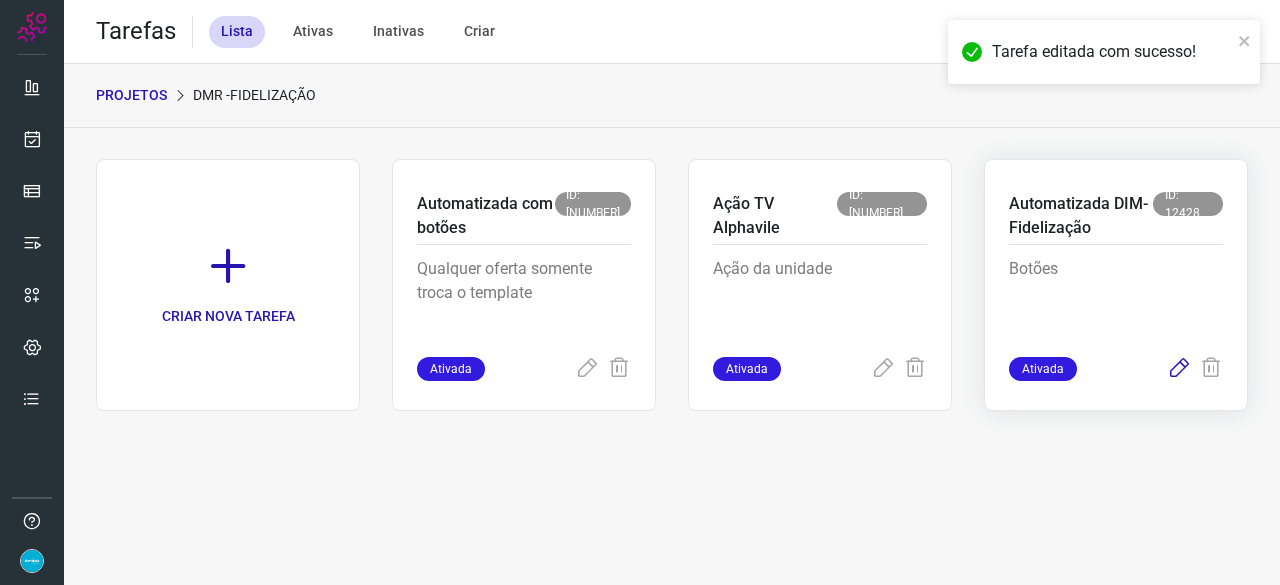 click at bounding box center (1179, 369) 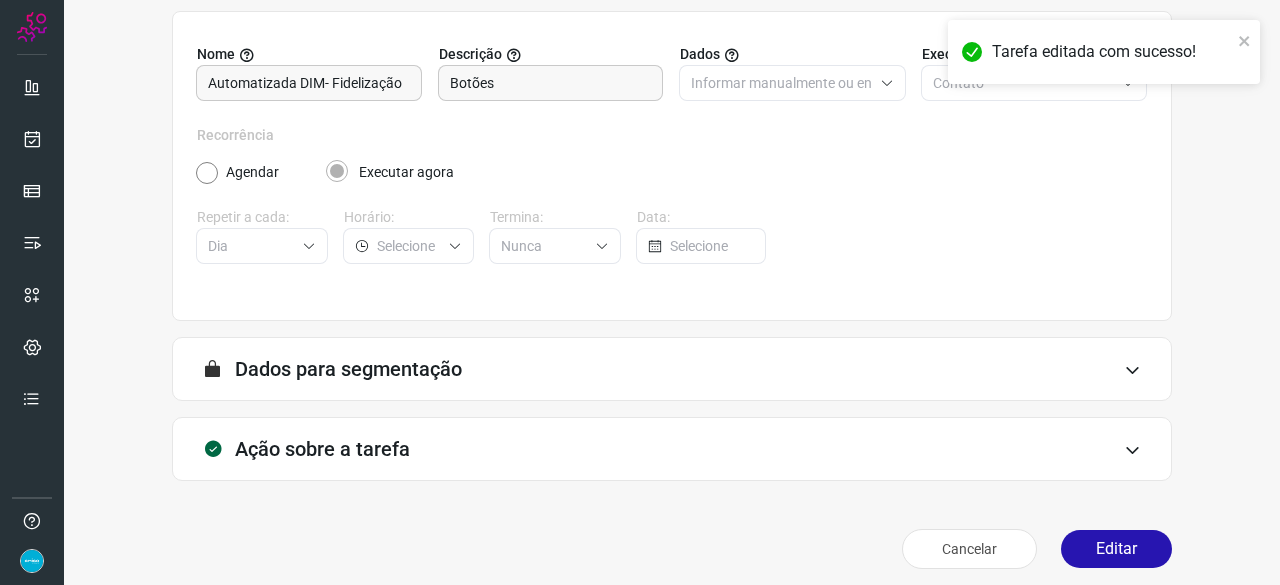 scroll, scrollTop: 195, scrollLeft: 0, axis: vertical 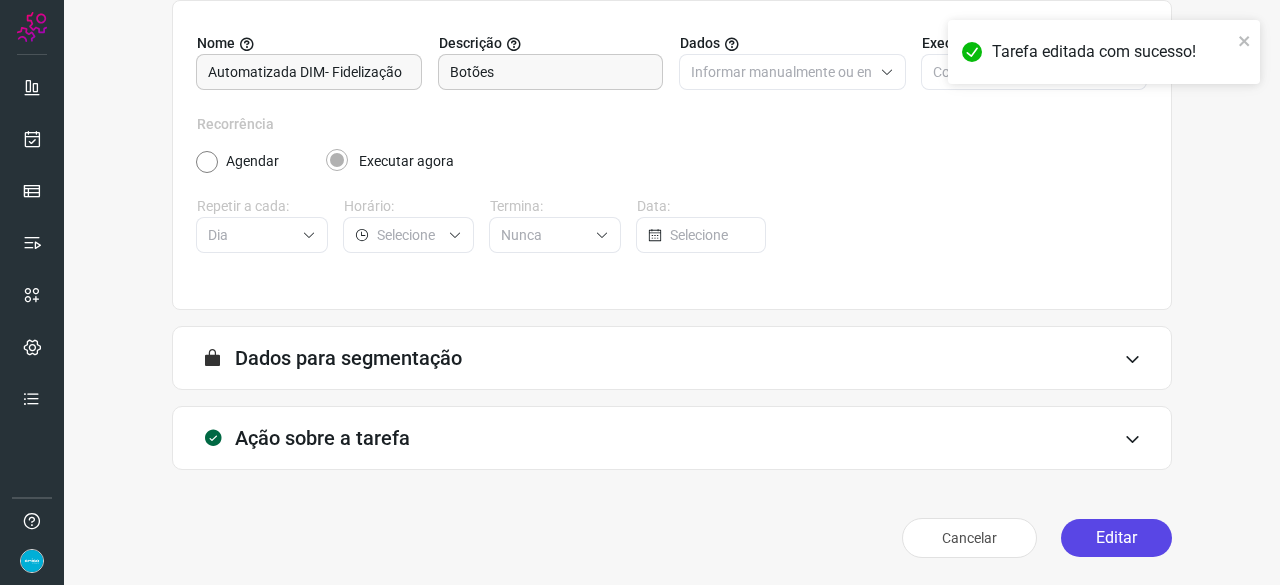 click on "Editar" at bounding box center (1116, 538) 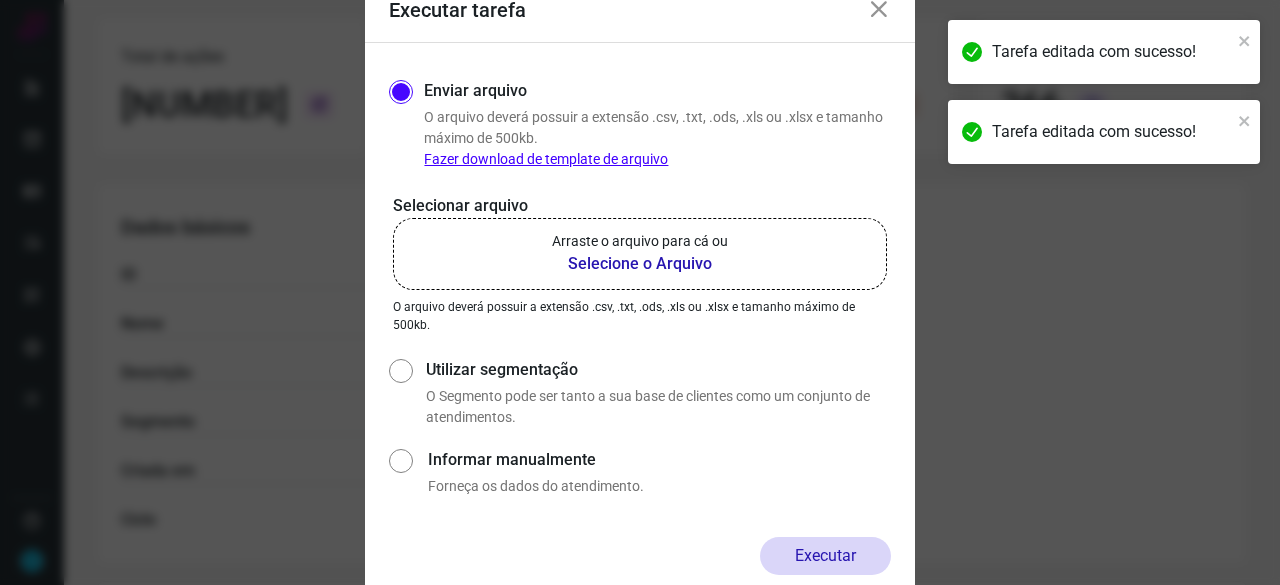 click on "Selecione o Arquivo" at bounding box center (640, 264) 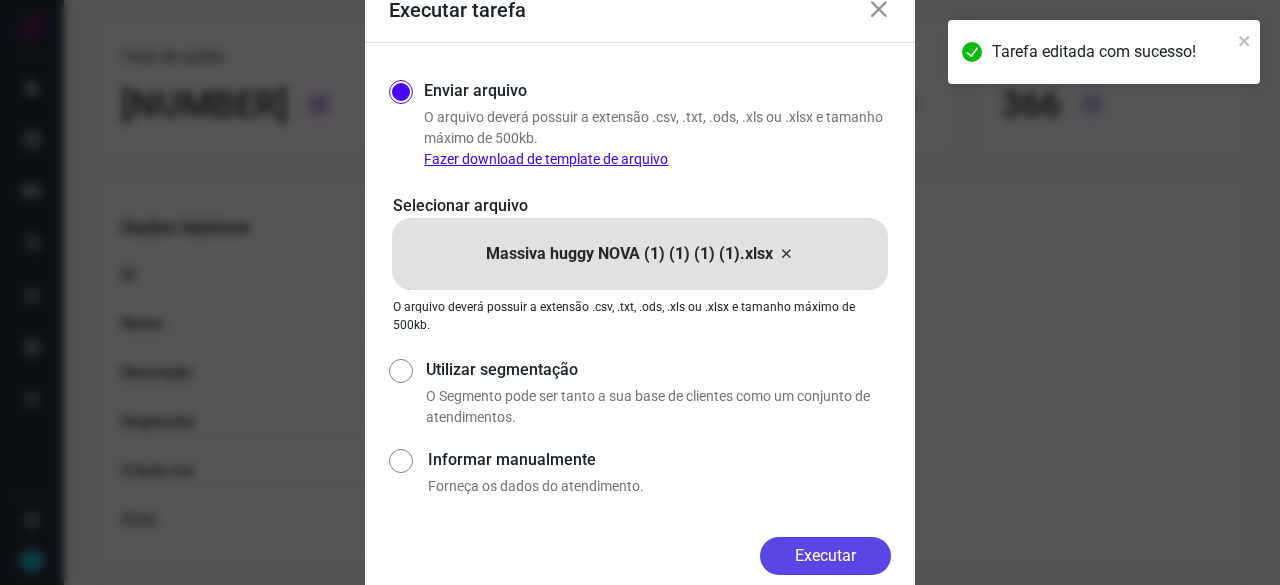 click on "Executar" at bounding box center (825, 556) 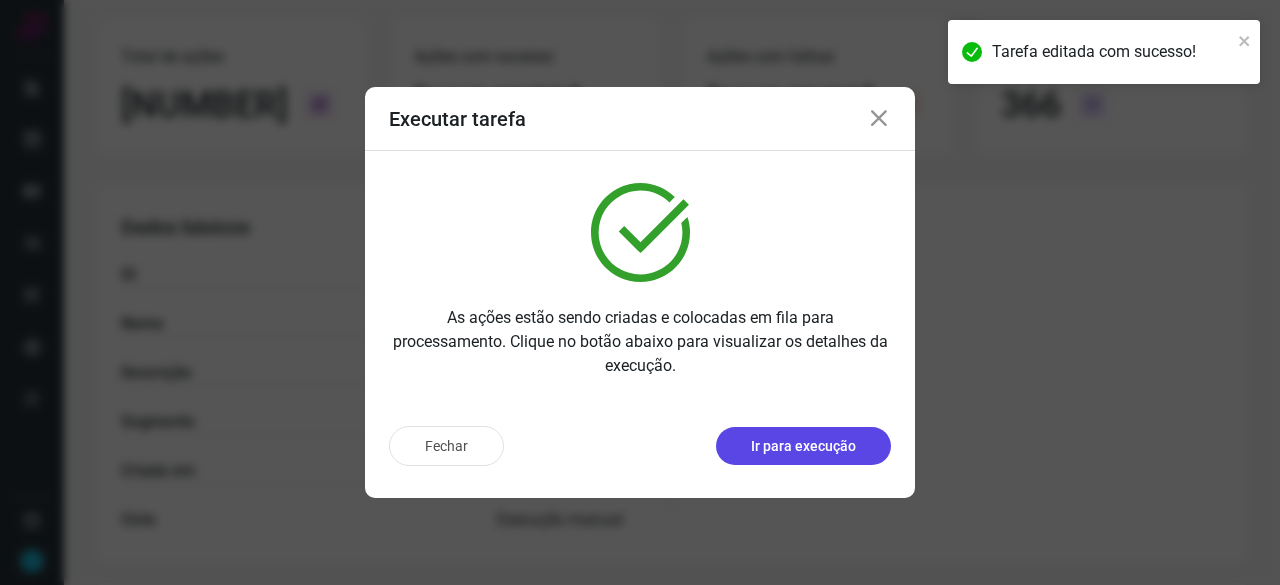 click on "Ir para execução" at bounding box center (803, 446) 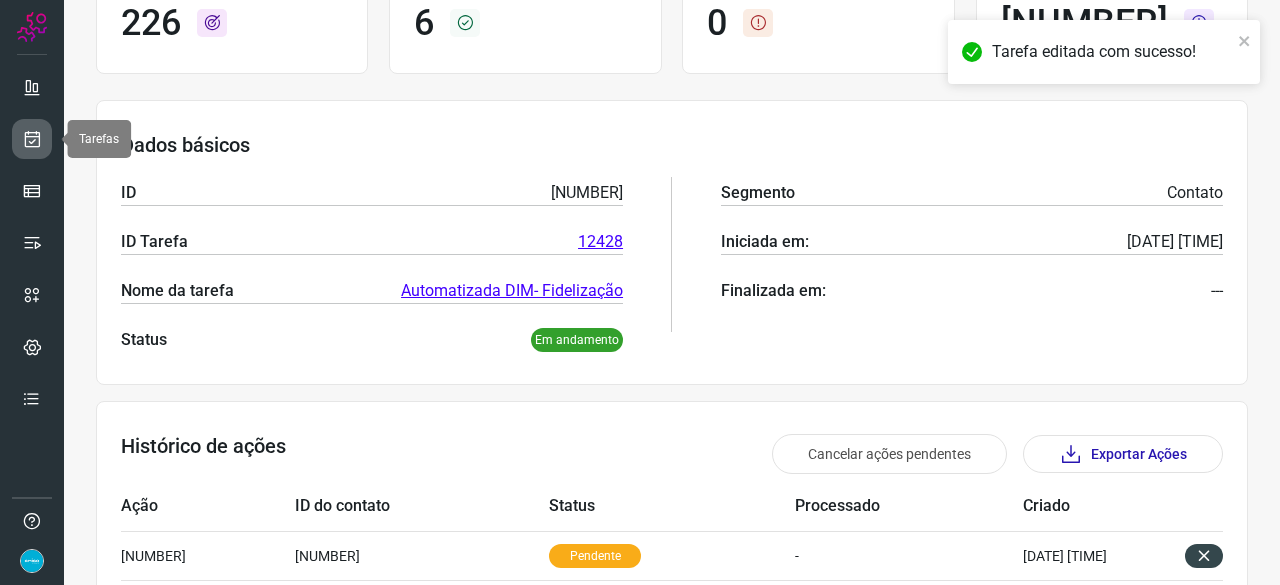 click at bounding box center [32, 139] 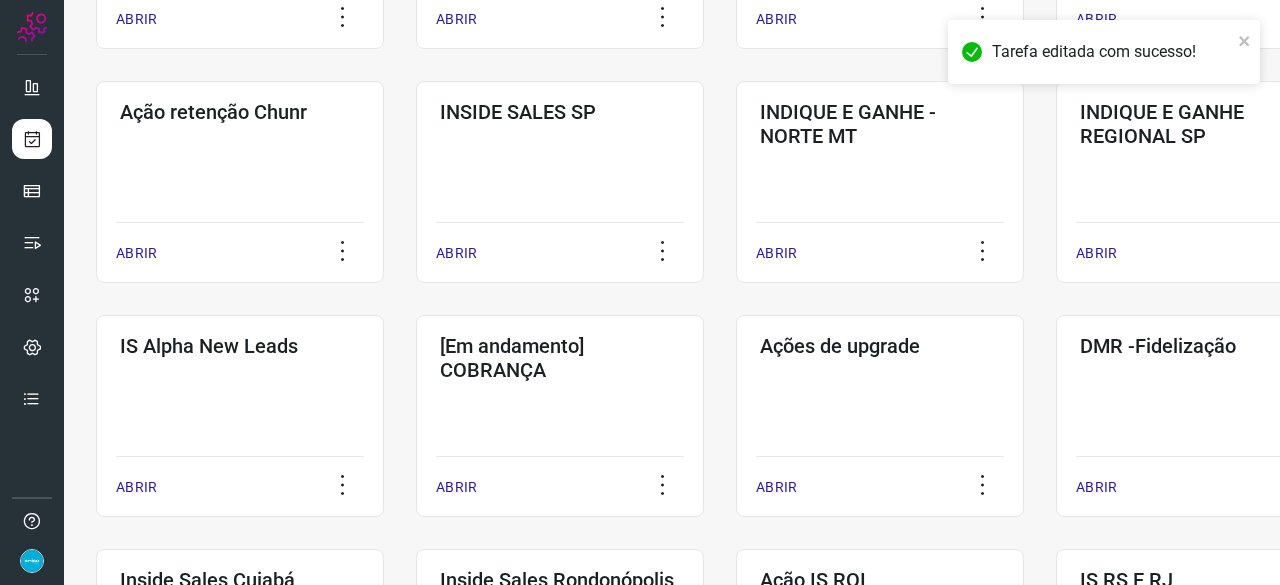 scroll, scrollTop: 560, scrollLeft: 0, axis: vertical 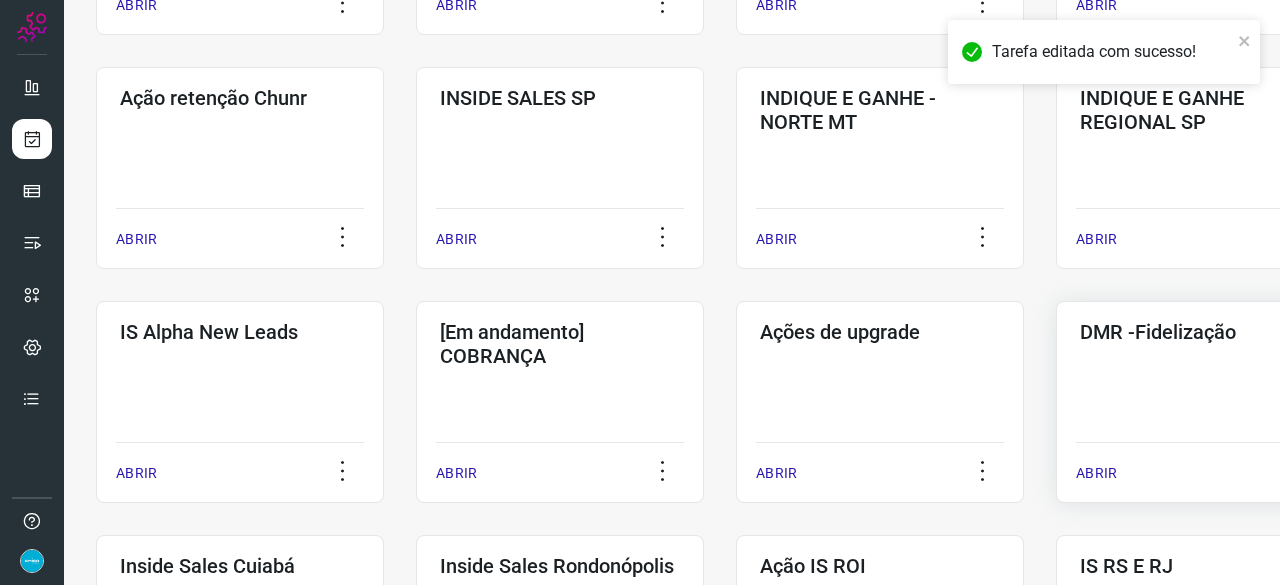 click on "ABRIR" at bounding box center (1096, 473) 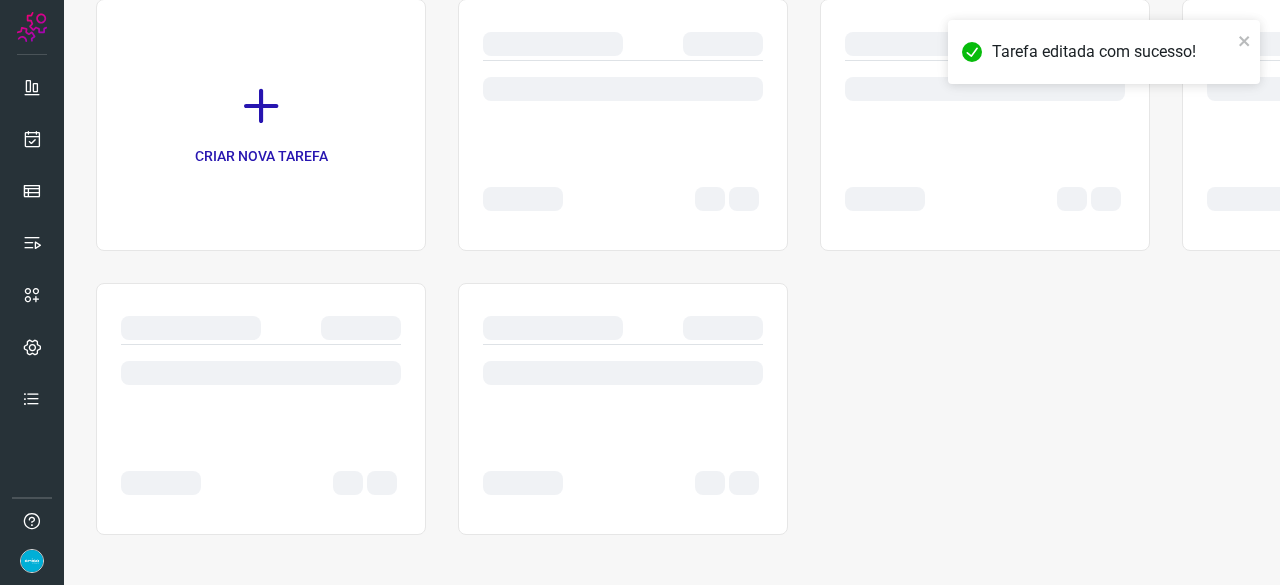 scroll, scrollTop: 0, scrollLeft: 0, axis: both 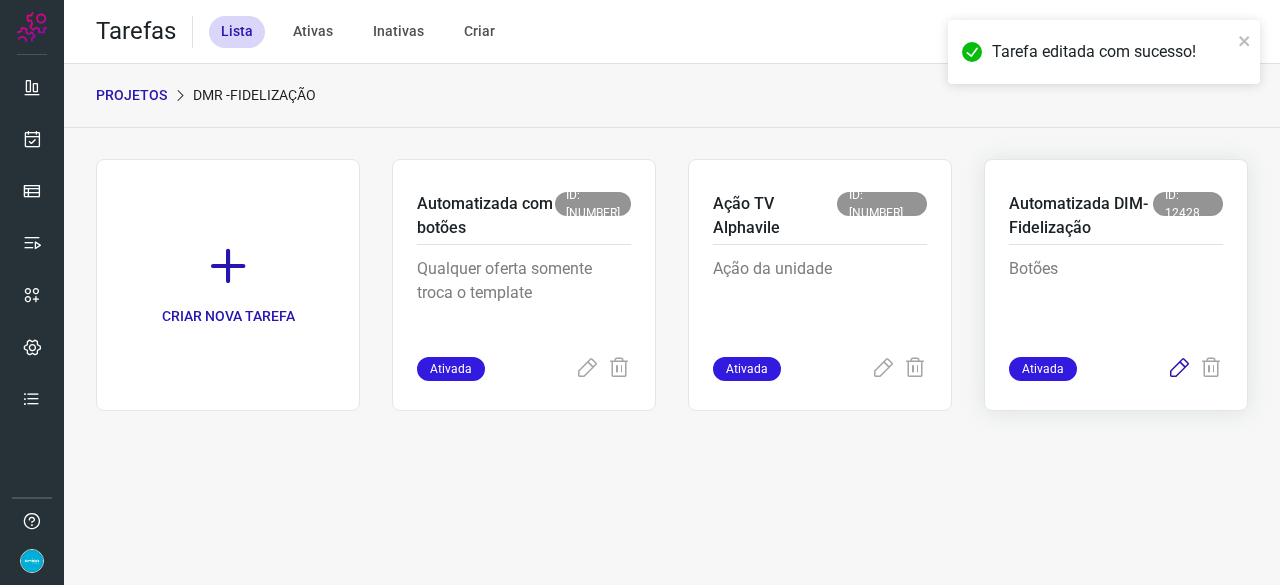 click at bounding box center [1179, 369] 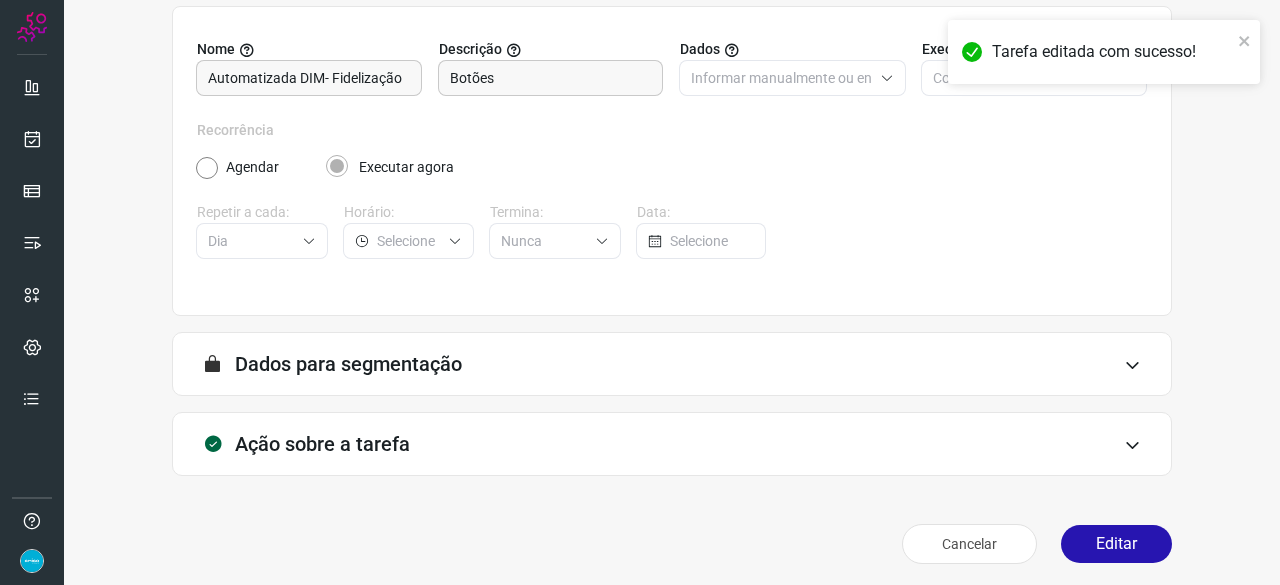 scroll, scrollTop: 195, scrollLeft: 0, axis: vertical 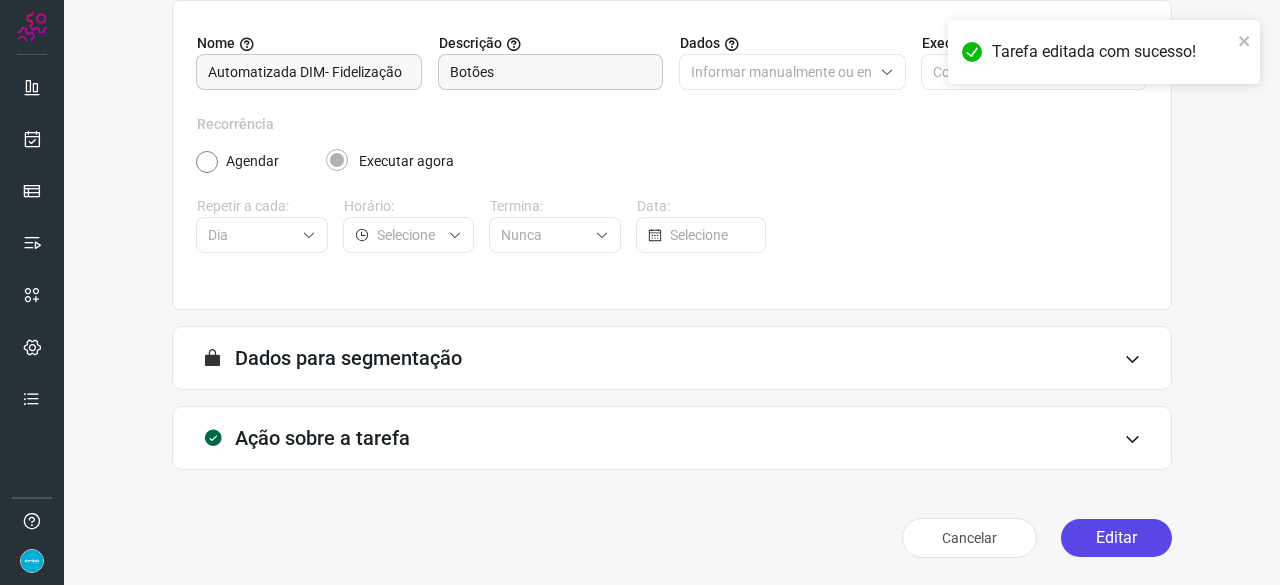 click on "Editar" at bounding box center (1116, 538) 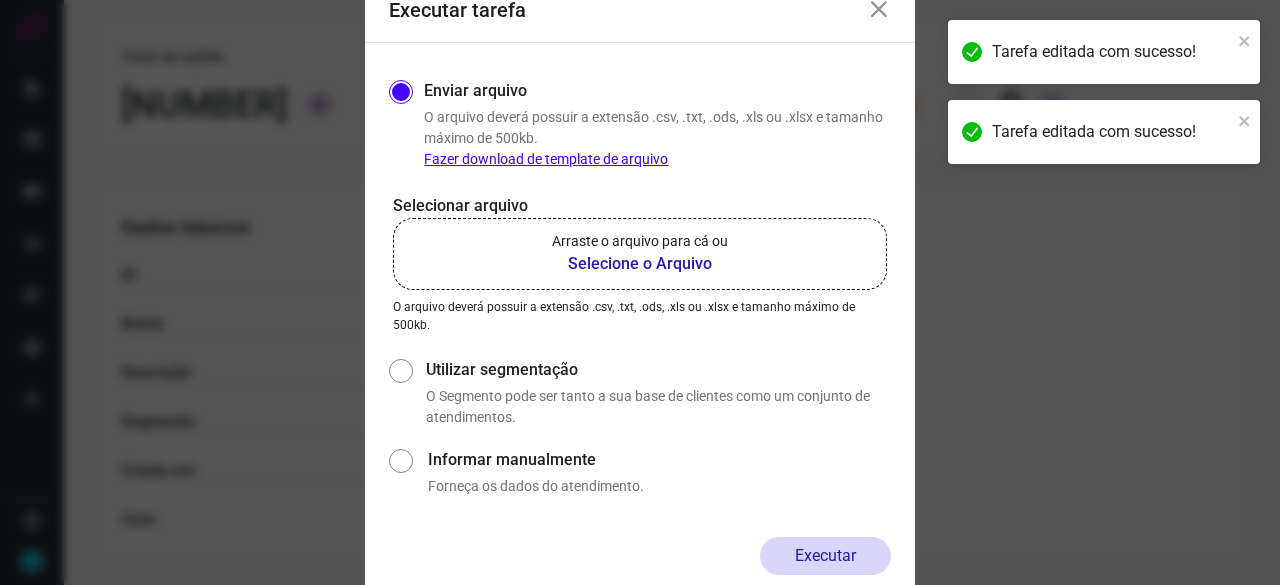 click on "Selecione o Arquivo" at bounding box center (640, 264) 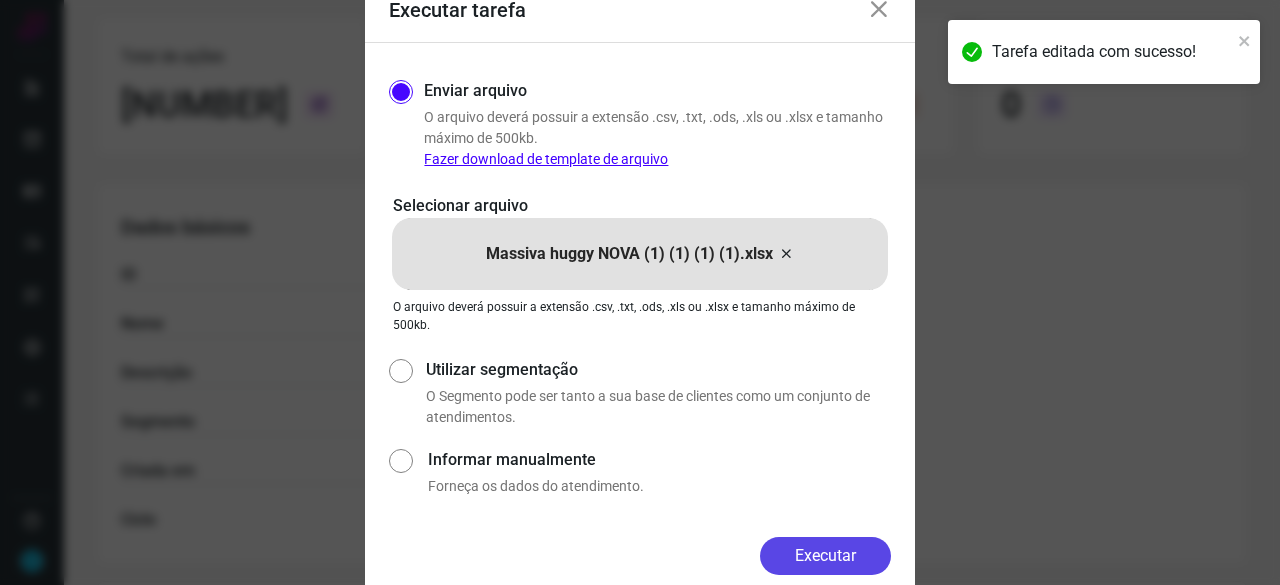 drag, startPoint x: 830, startPoint y: 552, endPoint x: 817, endPoint y: 551, distance: 13.038404 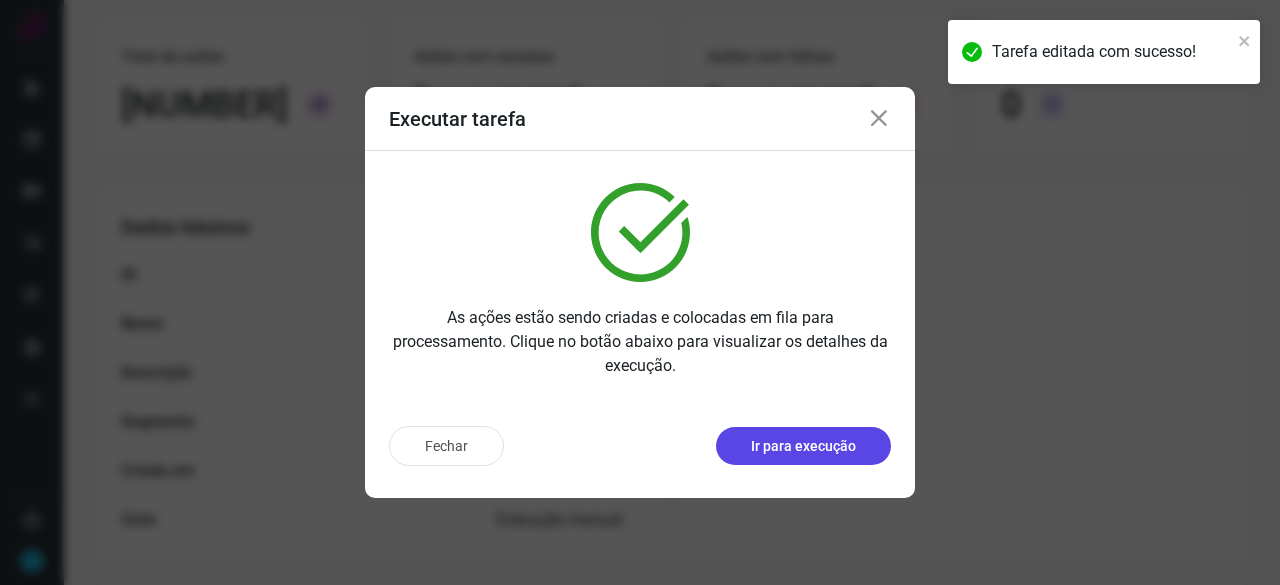 click on "Ir para execução" at bounding box center [803, 446] 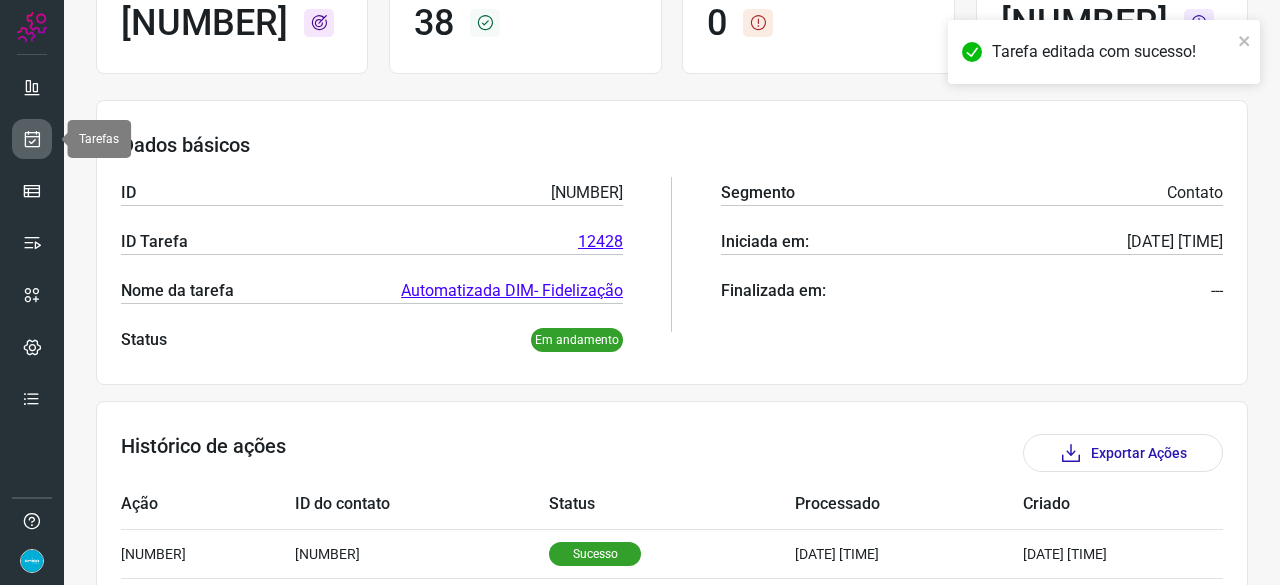 click at bounding box center (32, 139) 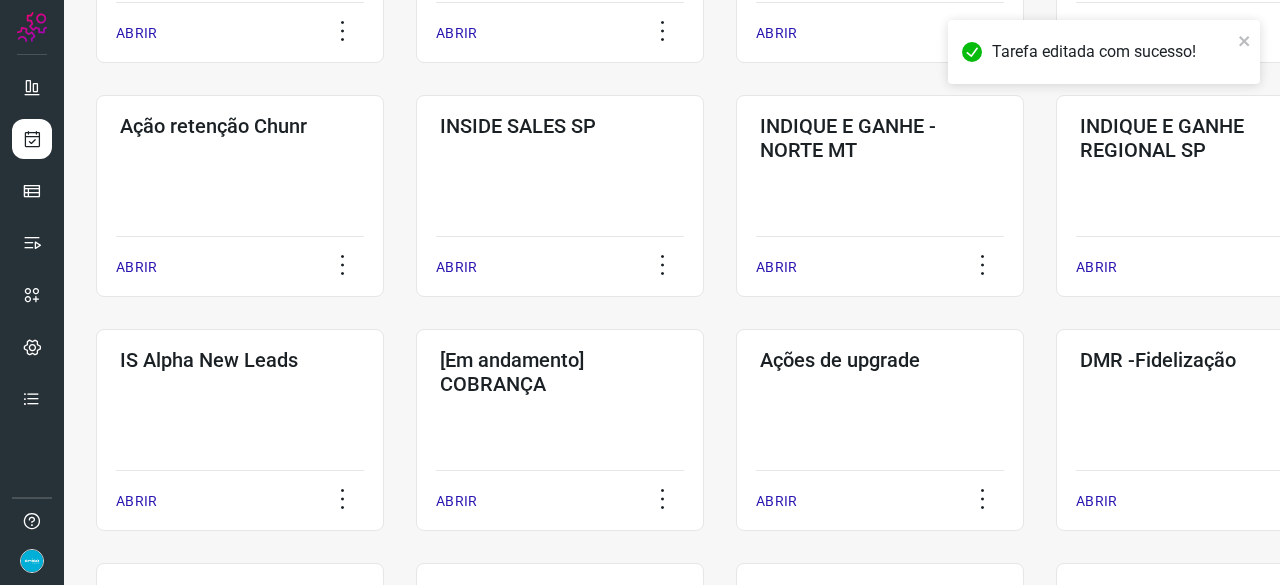 scroll, scrollTop: 560, scrollLeft: 0, axis: vertical 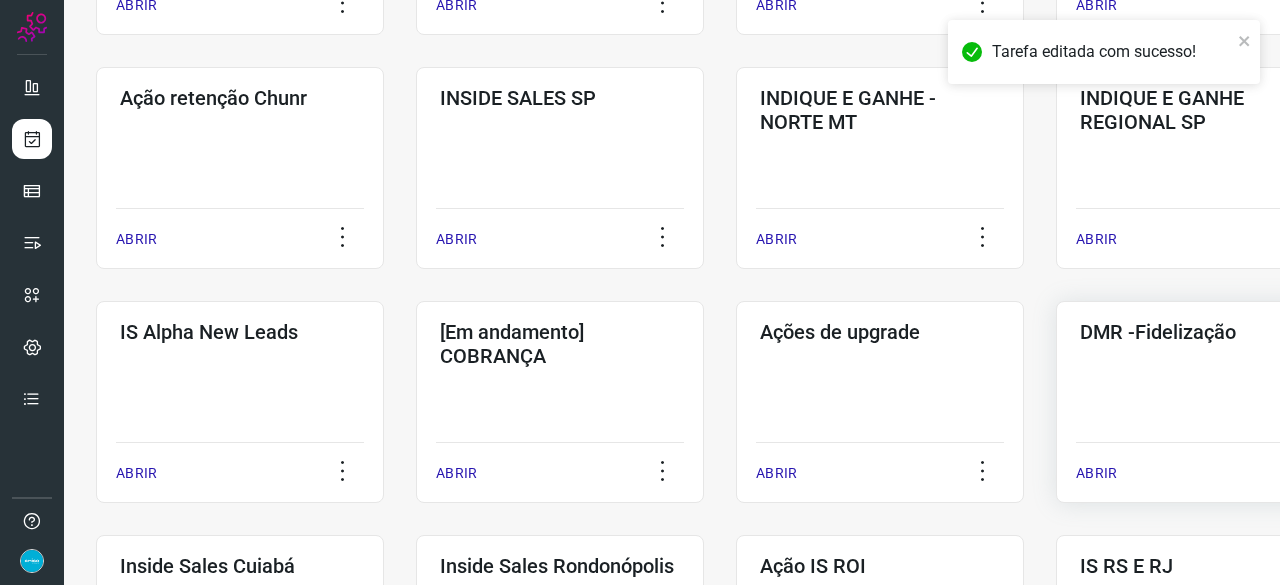click on "ABRIR" at bounding box center [1096, 473] 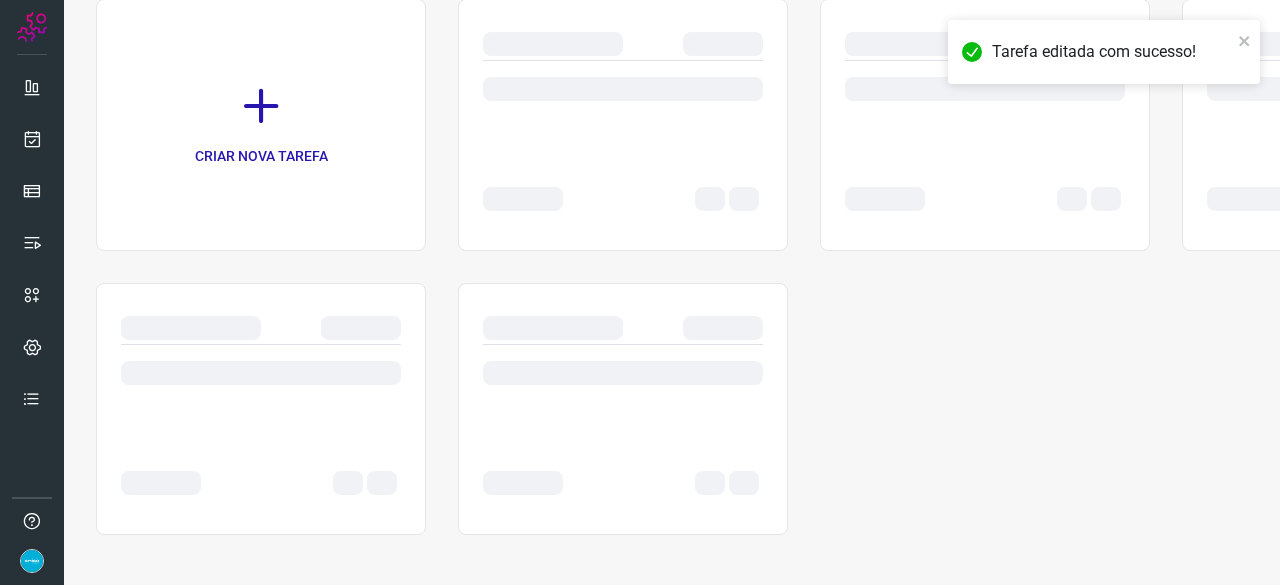 scroll, scrollTop: 0, scrollLeft: 0, axis: both 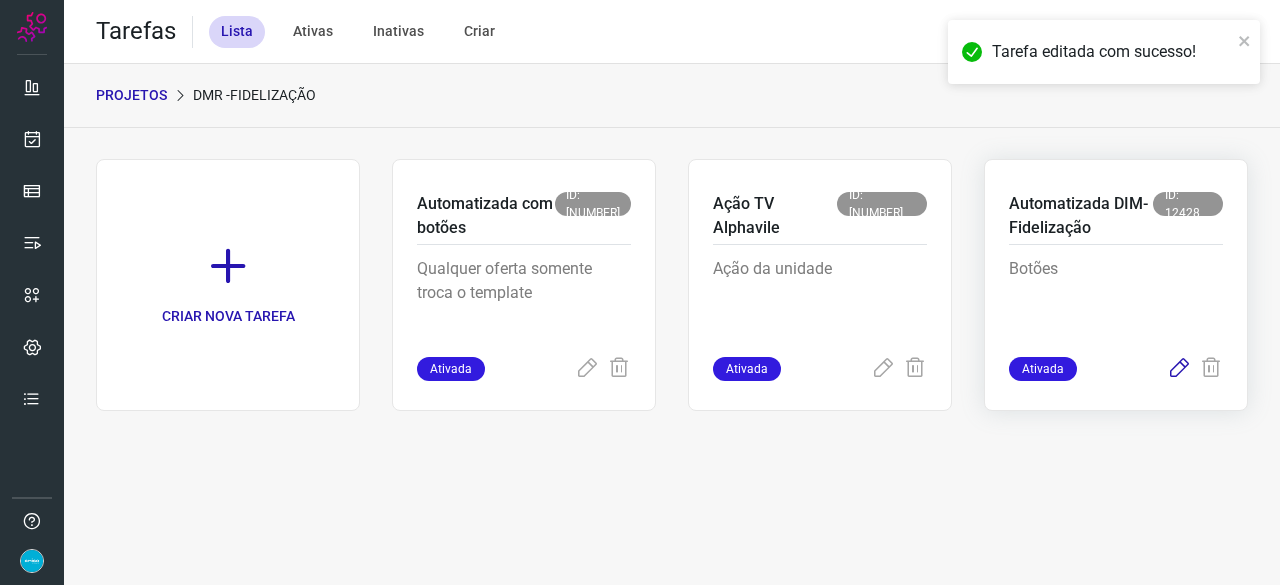 click at bounding box center [1179, 369] 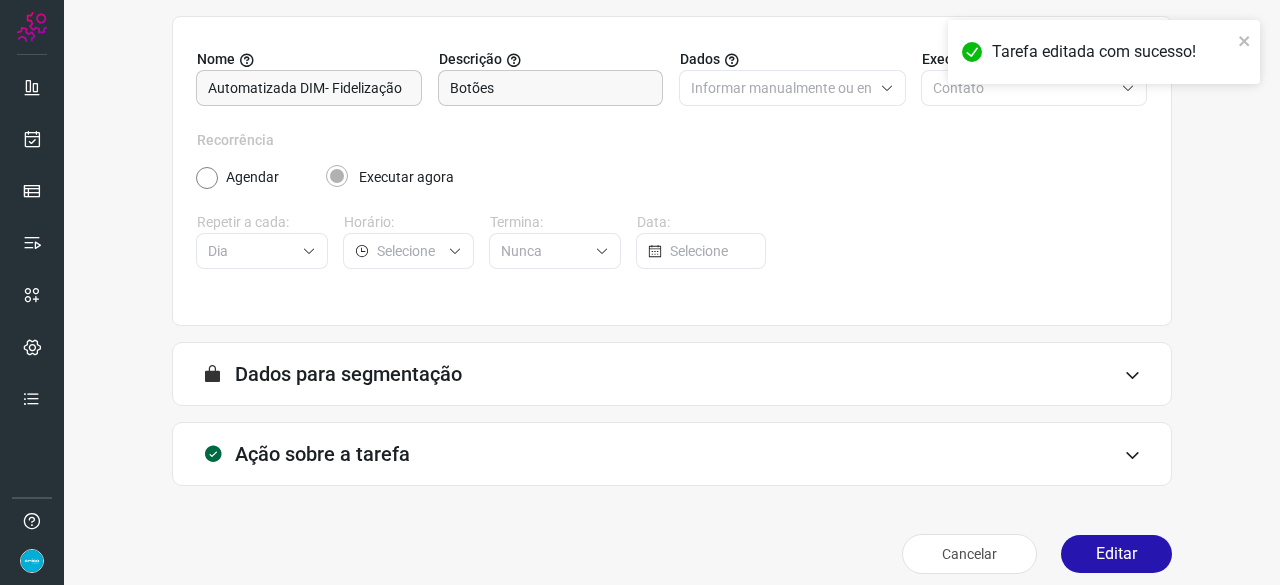 scroll, scrollTop: 195, scrollLeft: 0, axis: vertical 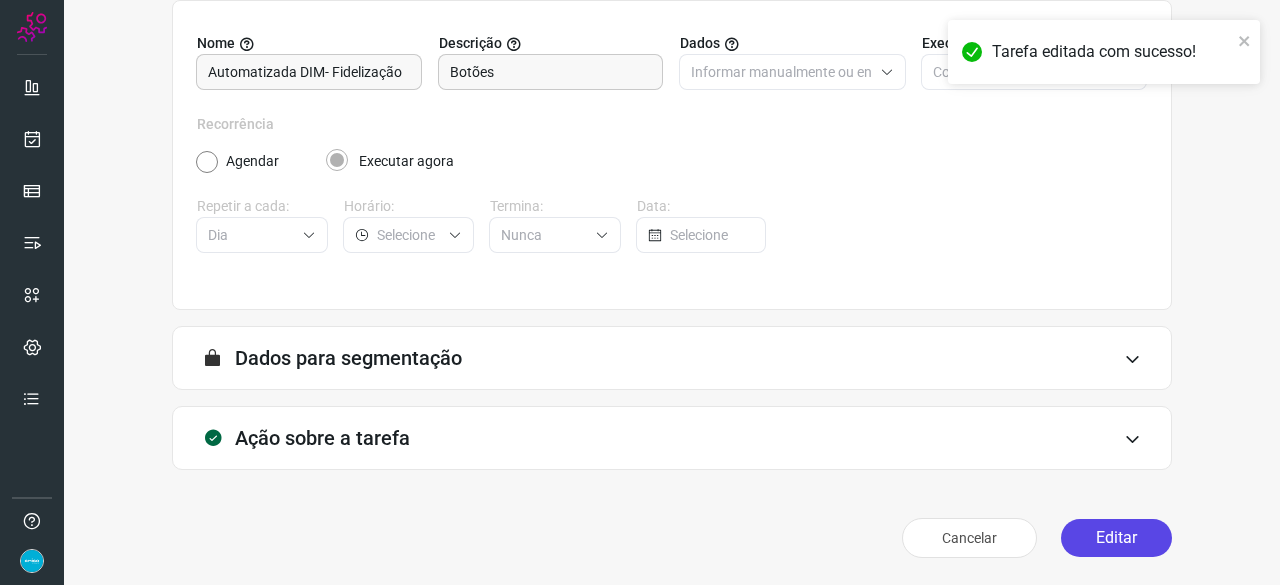drag, startPoint x: 1074, startPoint y: 532, endPoint x: 1053, endPoint y: 526, distance: 21.84033 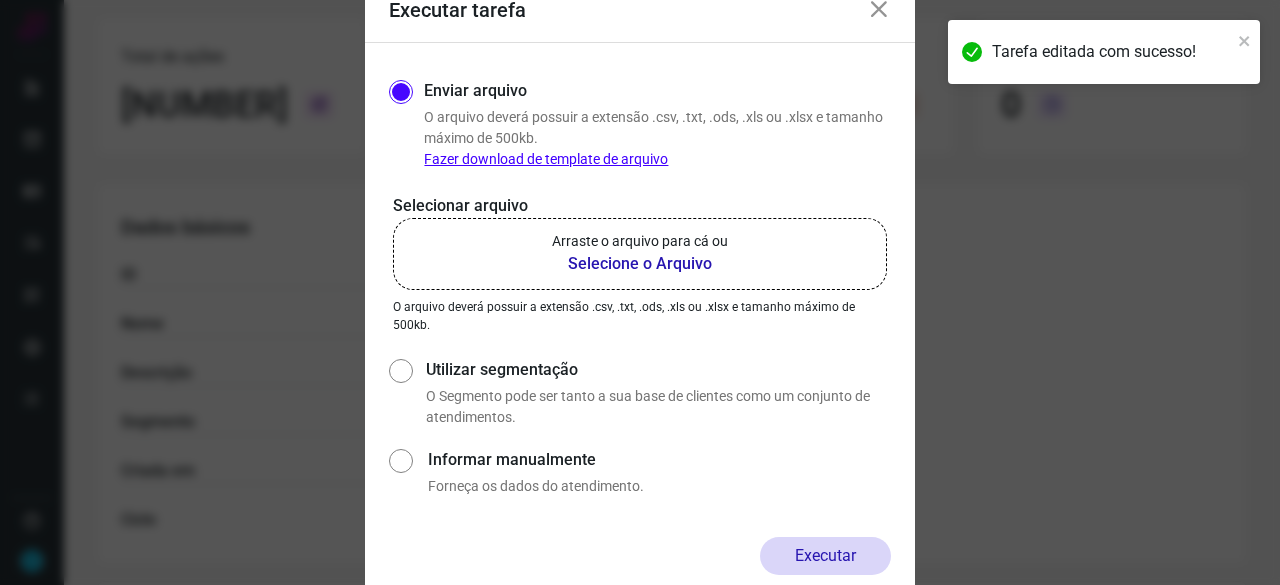click on "Selecione o Arquivo" at bounding box center (640, 264) 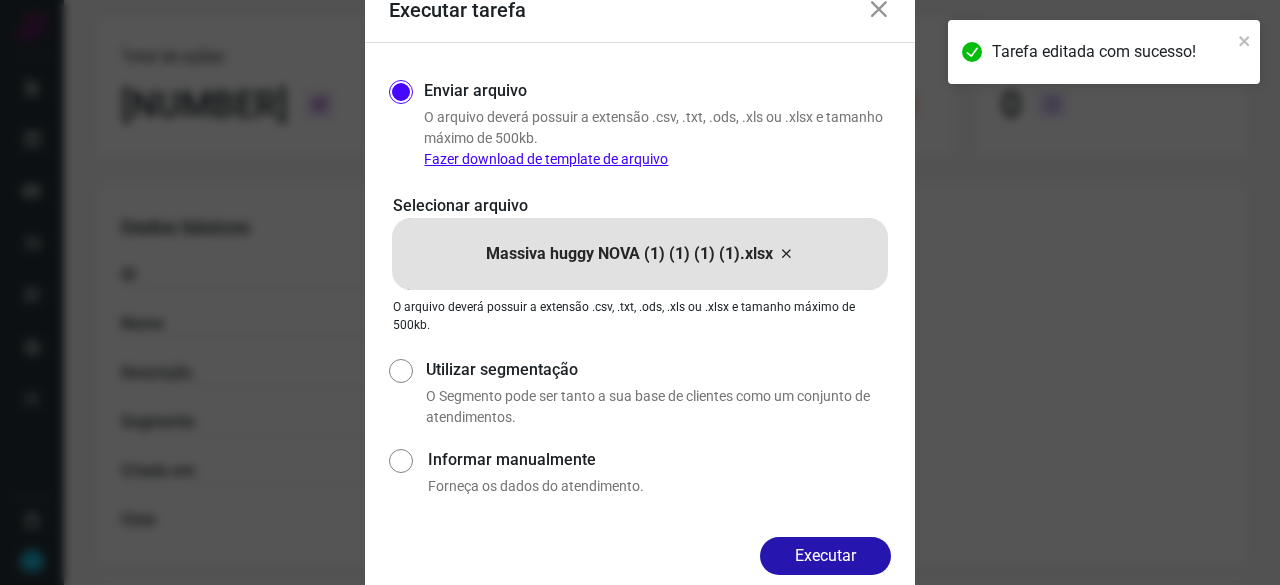 click on "Executar" at bounding box center (825, 556) 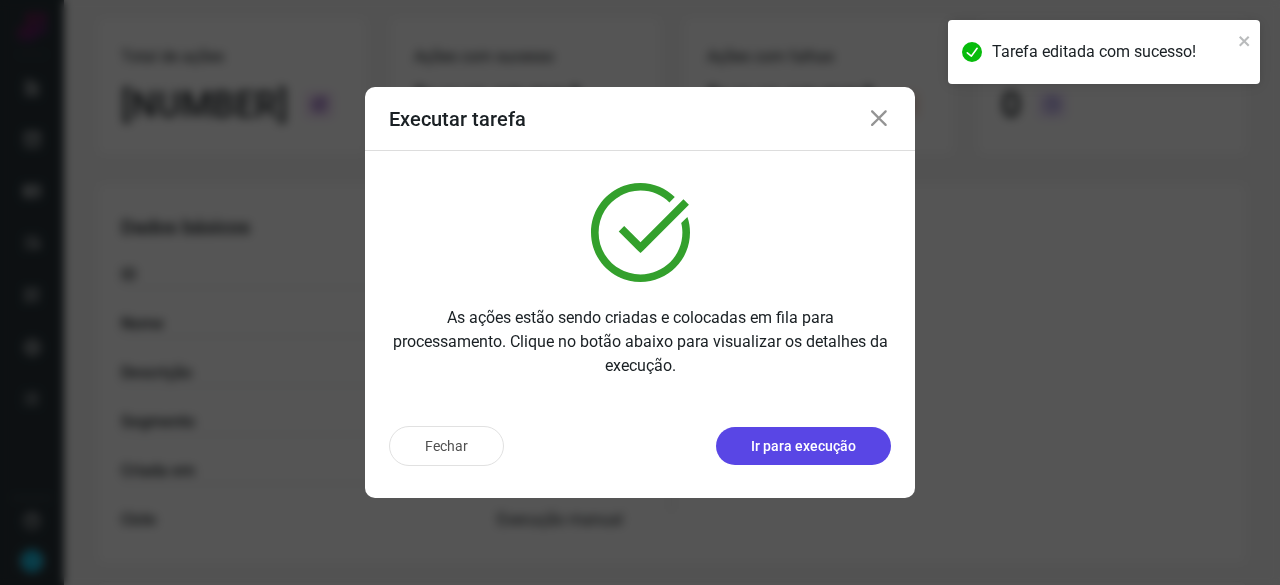 click on "Ir para execução" at bounding box center [803, 446] 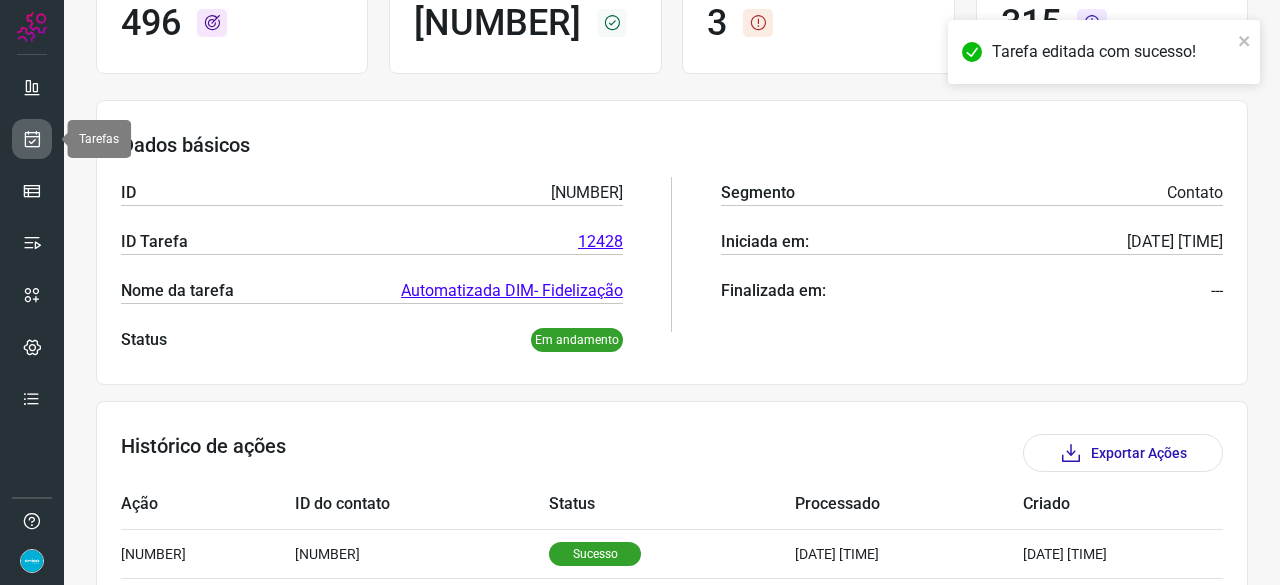 click at bounding box center [32, 139] 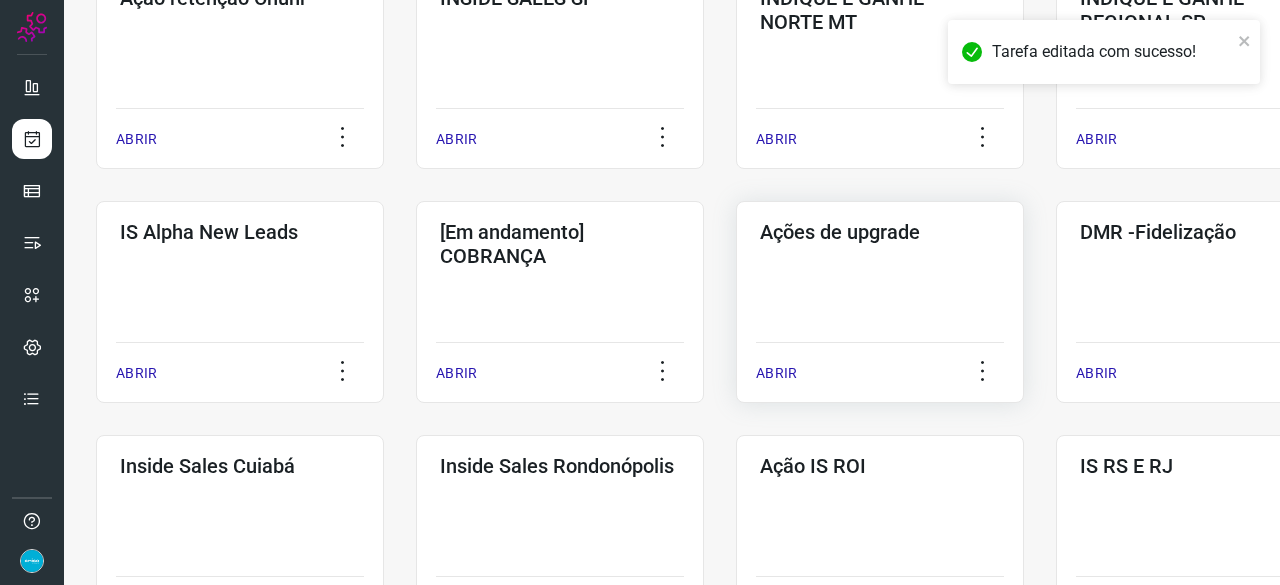 scroll, scrollTop: 760, scrollLeft: 0, axis: vertical 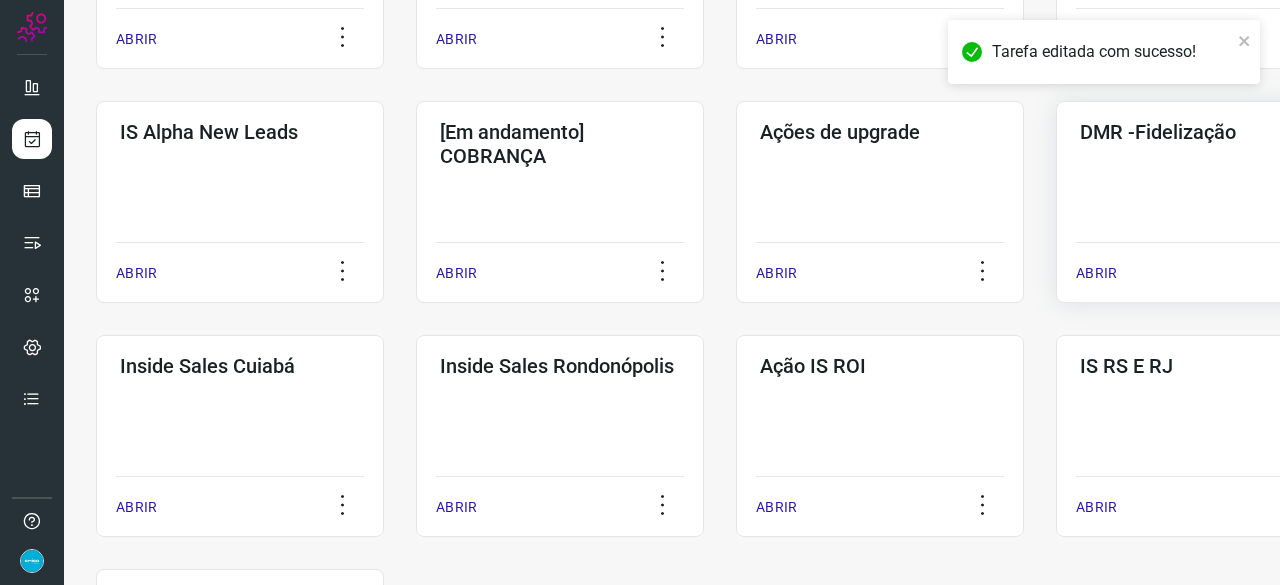 click on "ABRIR" at bounding box center [1096, 273] 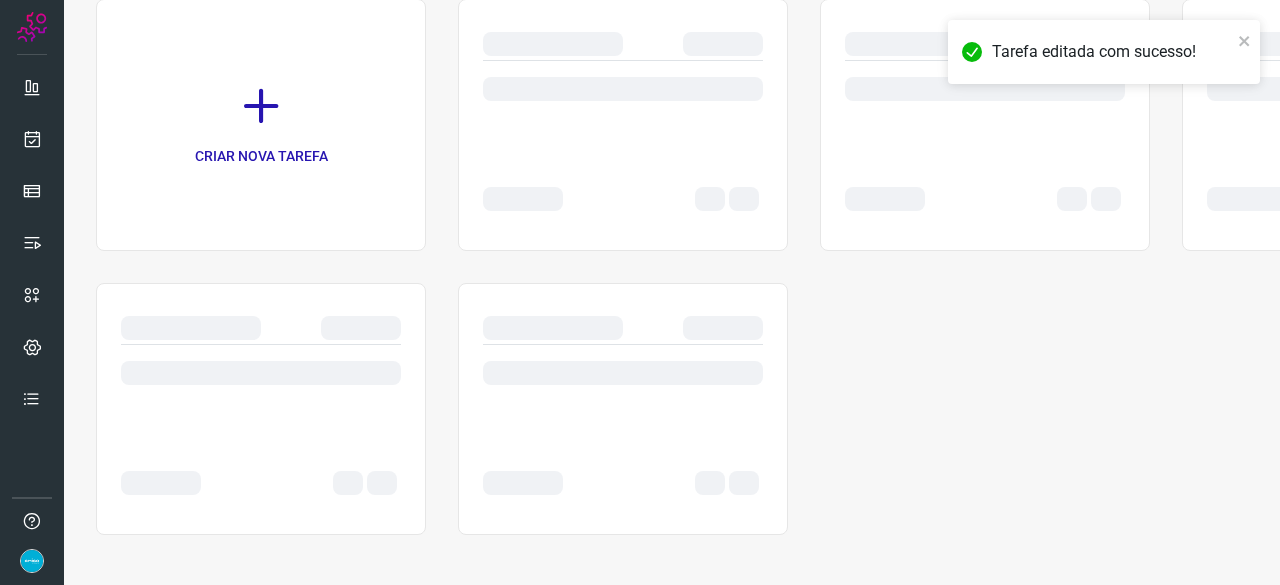 scroll, scrollTop: 0, scrollLeft: 0, axis: both 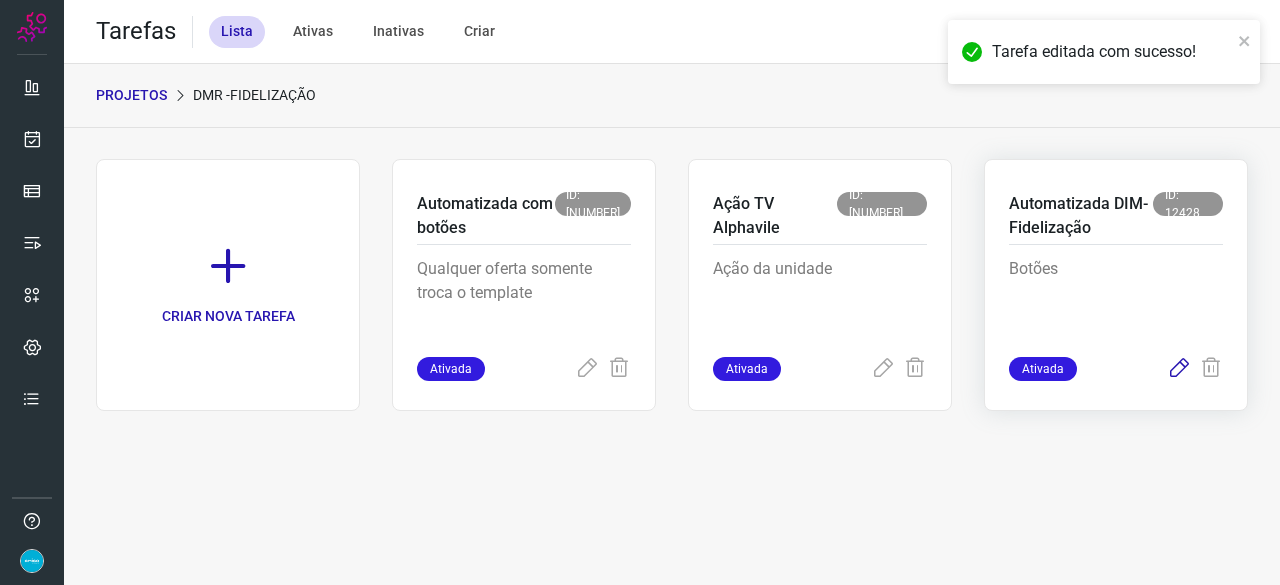 click at bounding box center [1179, 369] 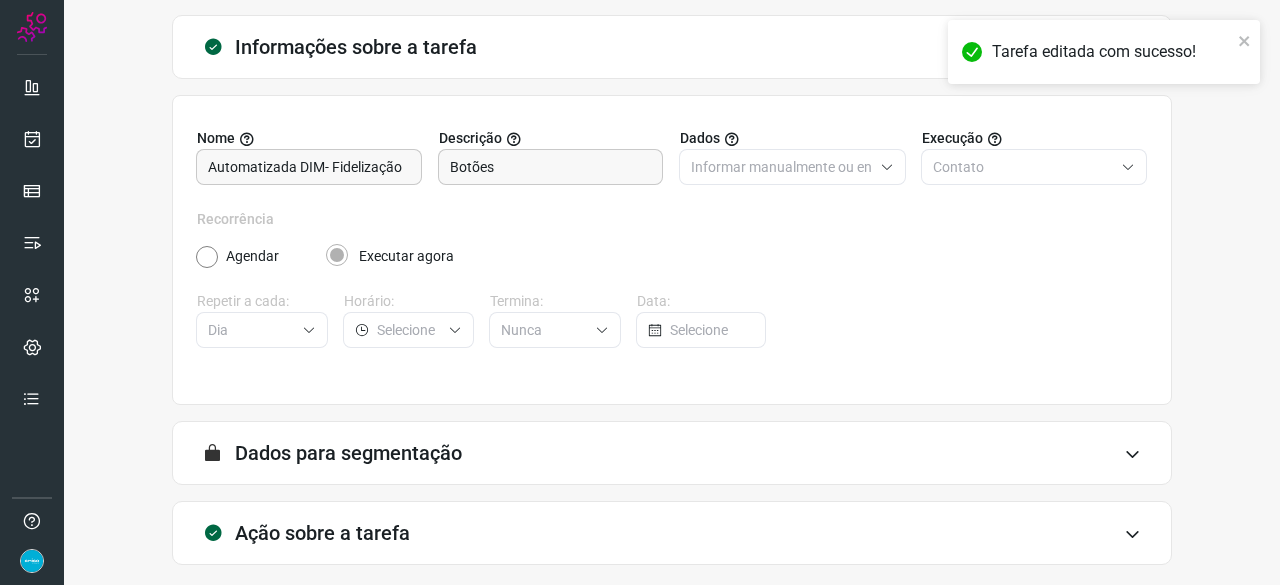 scroll, scrollTop: 195, scrollLeft: 0, axis: vertical 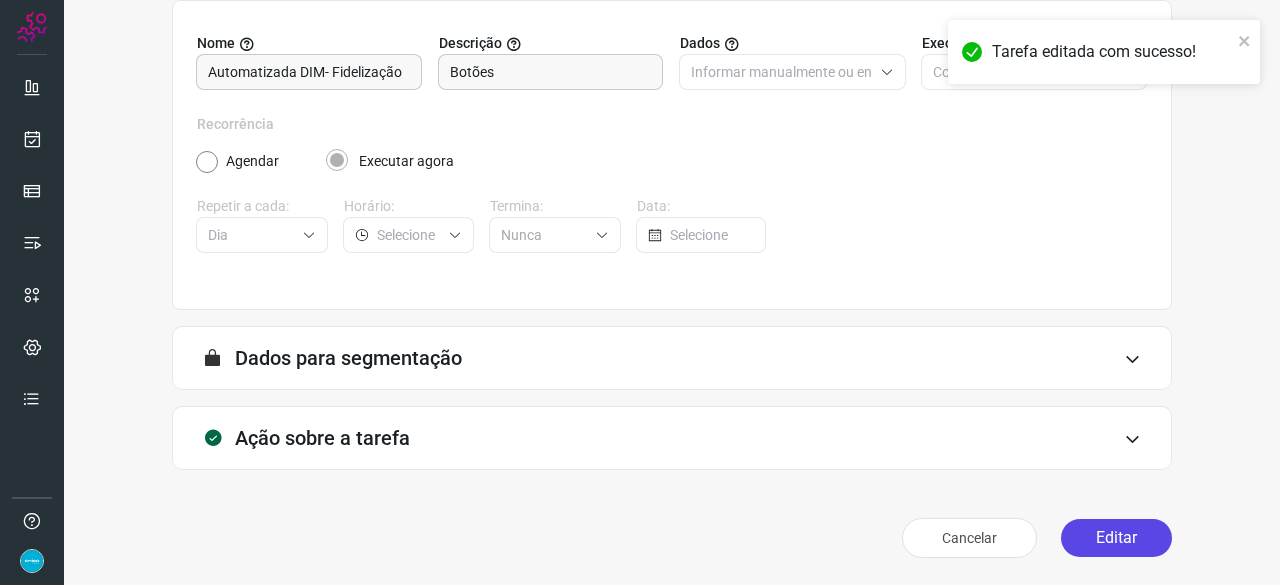 click on "Editar" at bounding box center [1116, 538] 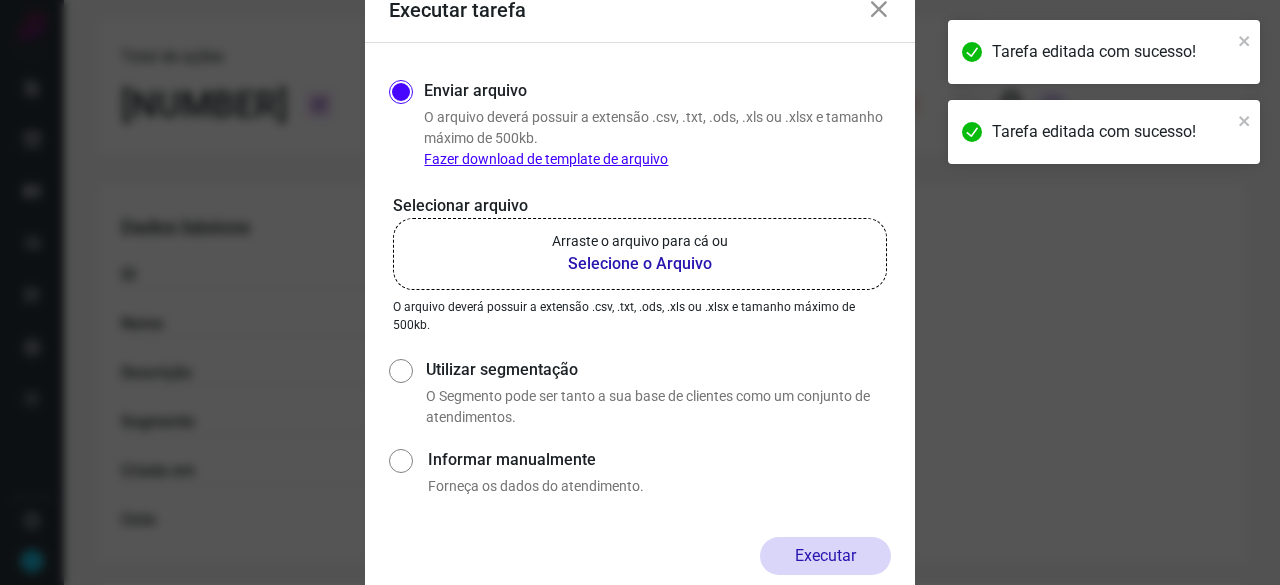 click on "Selecione o Arquivo" at bounding box center (640, 264) 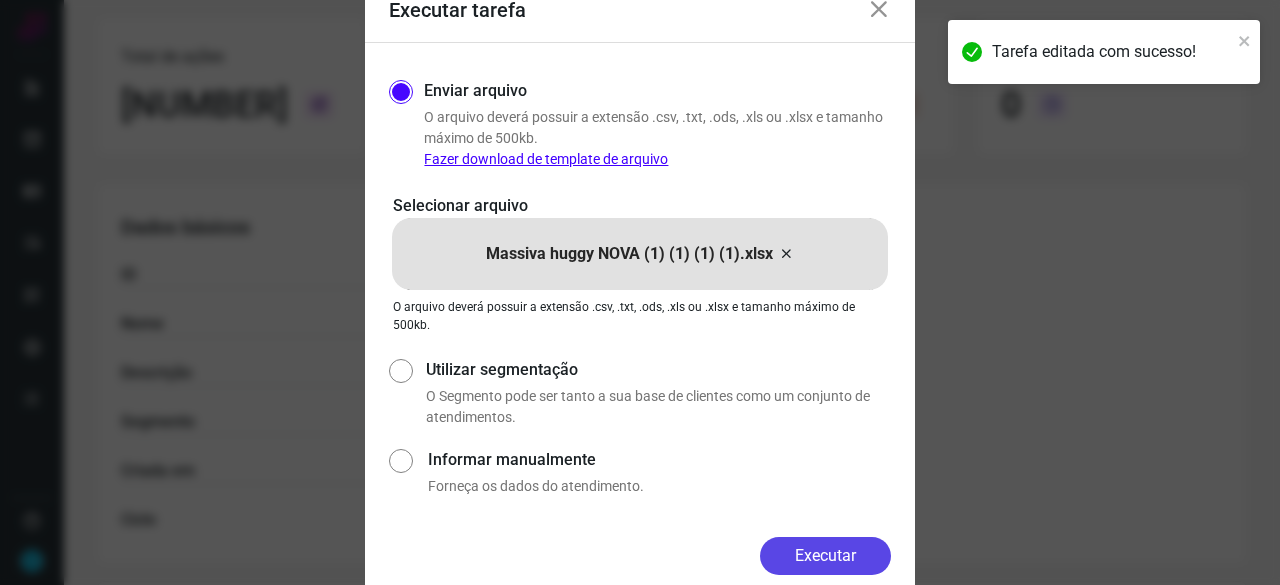 click on "Executar" at bounding box center [825, 556] 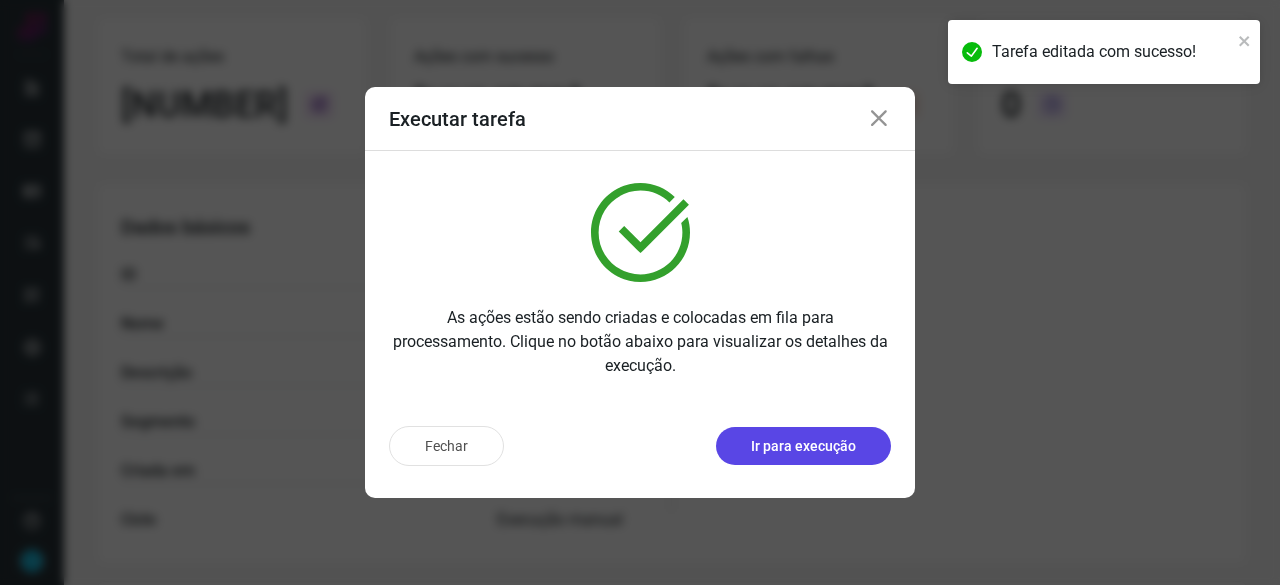 click on "Ir para execução" at bounding box center [803, 446] 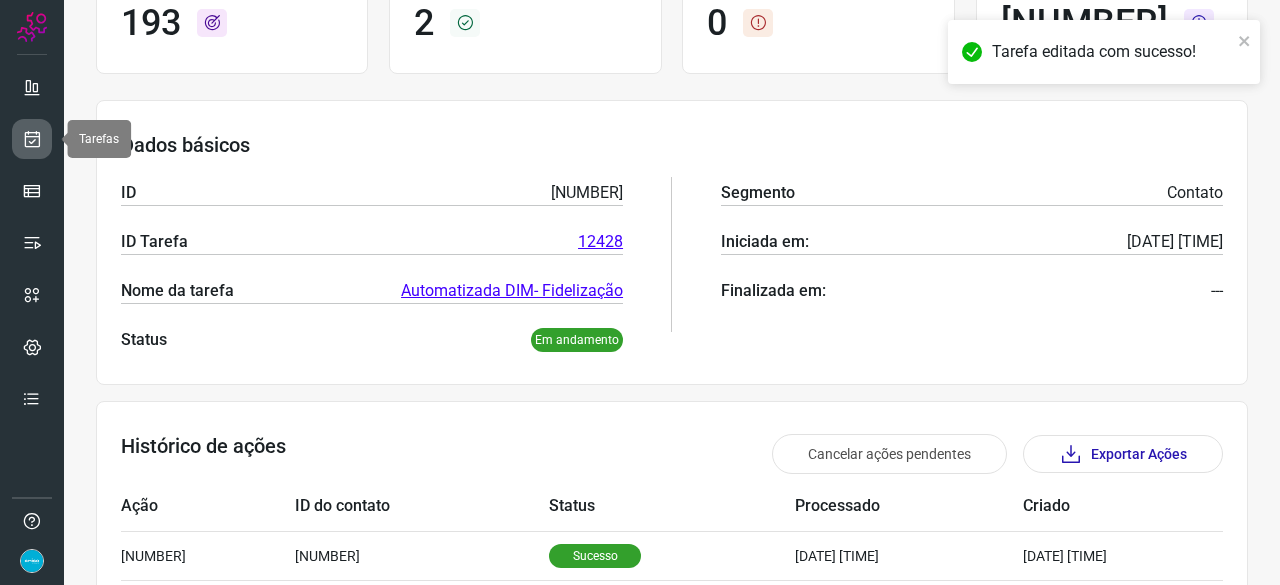 click at bounding box center [32, 139] 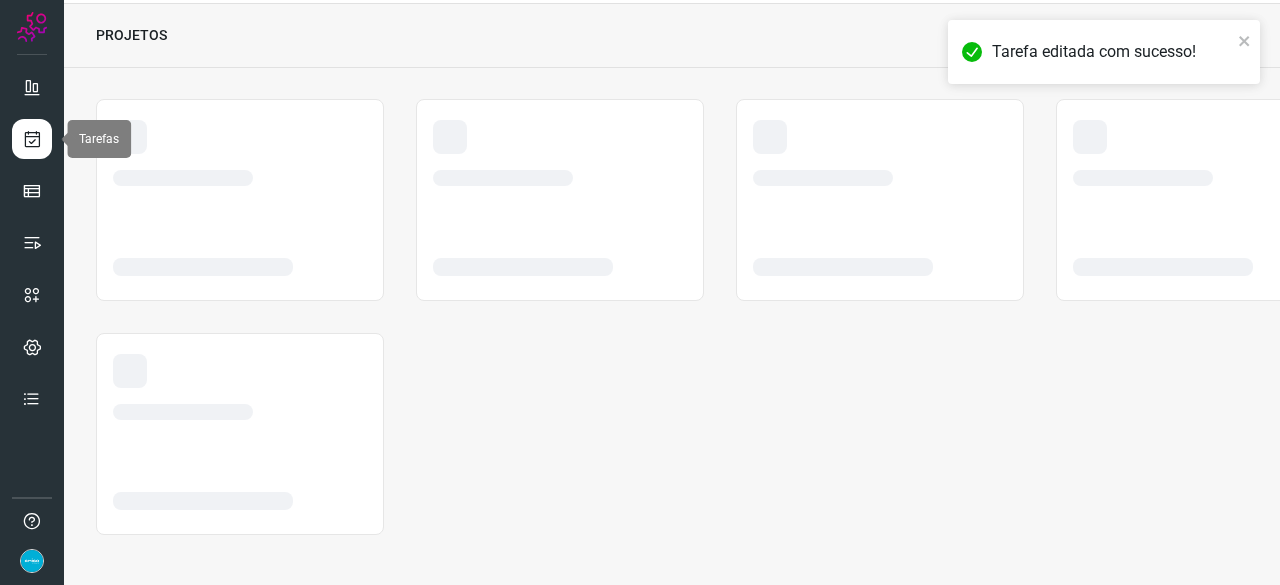 scroll, scrollTop: 60, scrollLeft: 0, axis: vertical 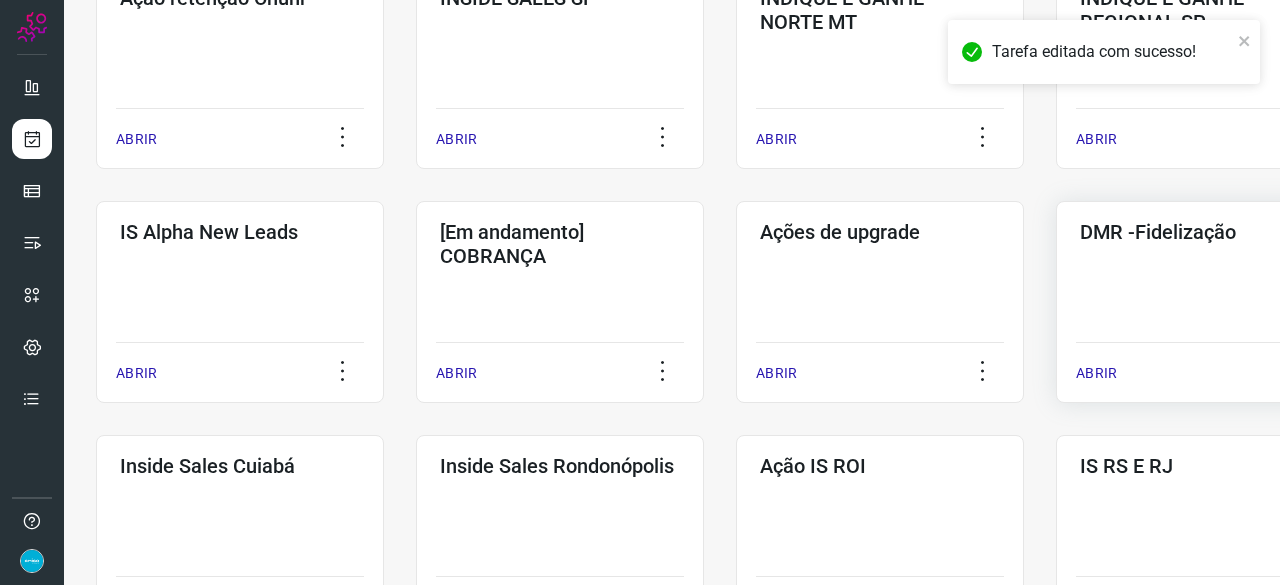 click on "ABRIR" at bounding box center [1096, 373] 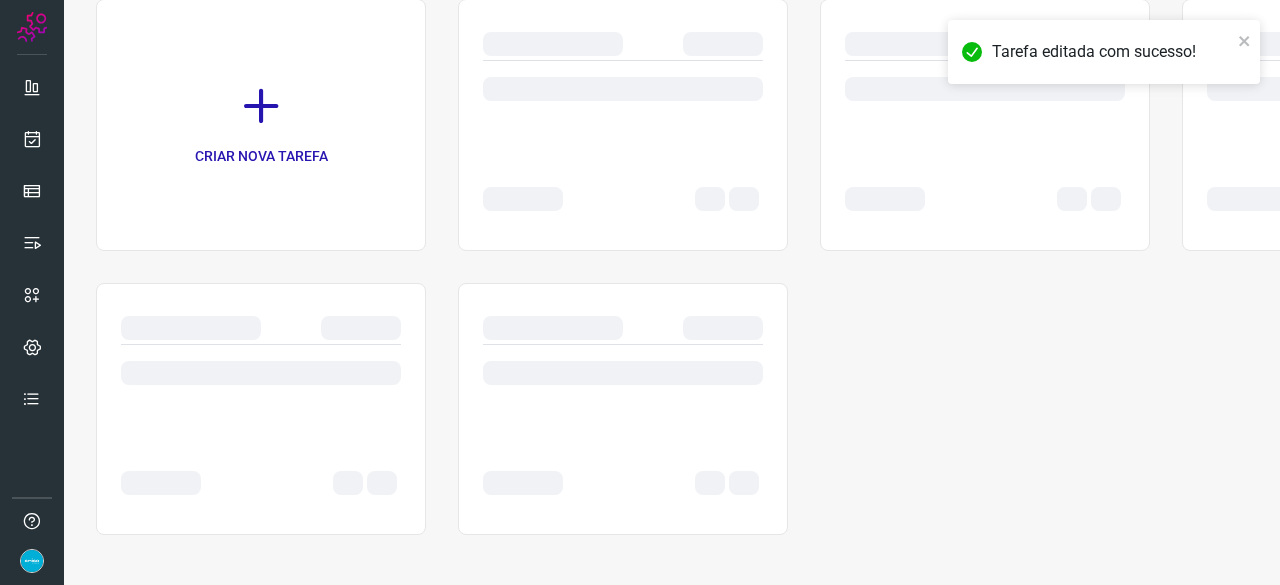 scroll, scrollTop: 0, scrollLeft: 0, axis: both 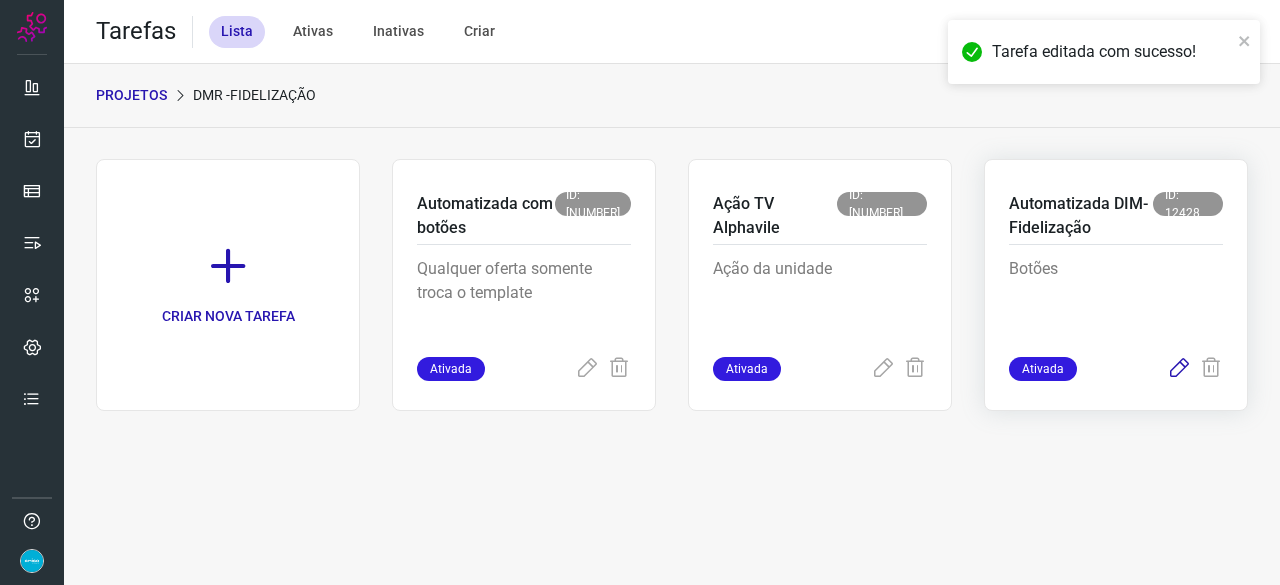 click at bounding box center (1179, 369) 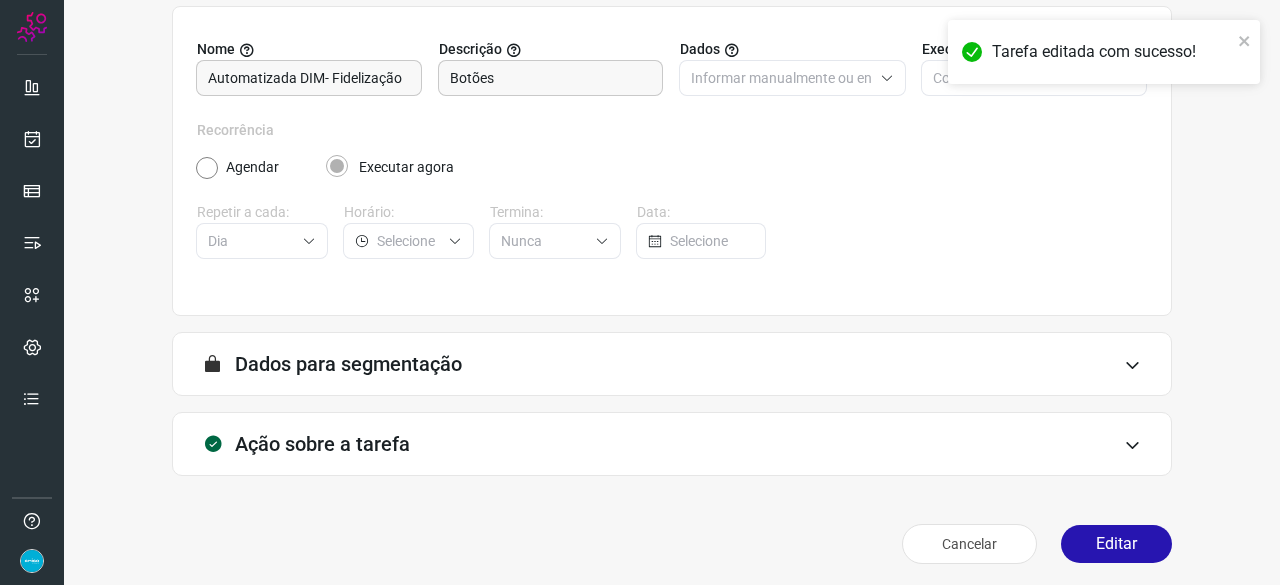 scroll, scrollTop: 195, scrollLeft: 0, axis: vertical 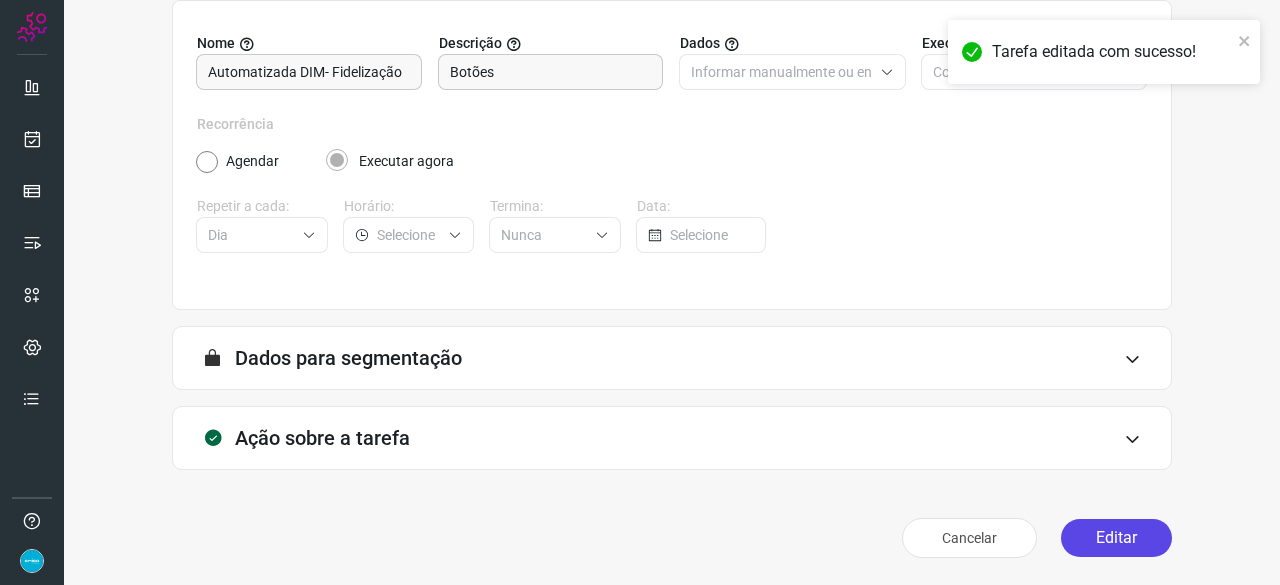 click on "Editar" at bounding box center [1116, 538] 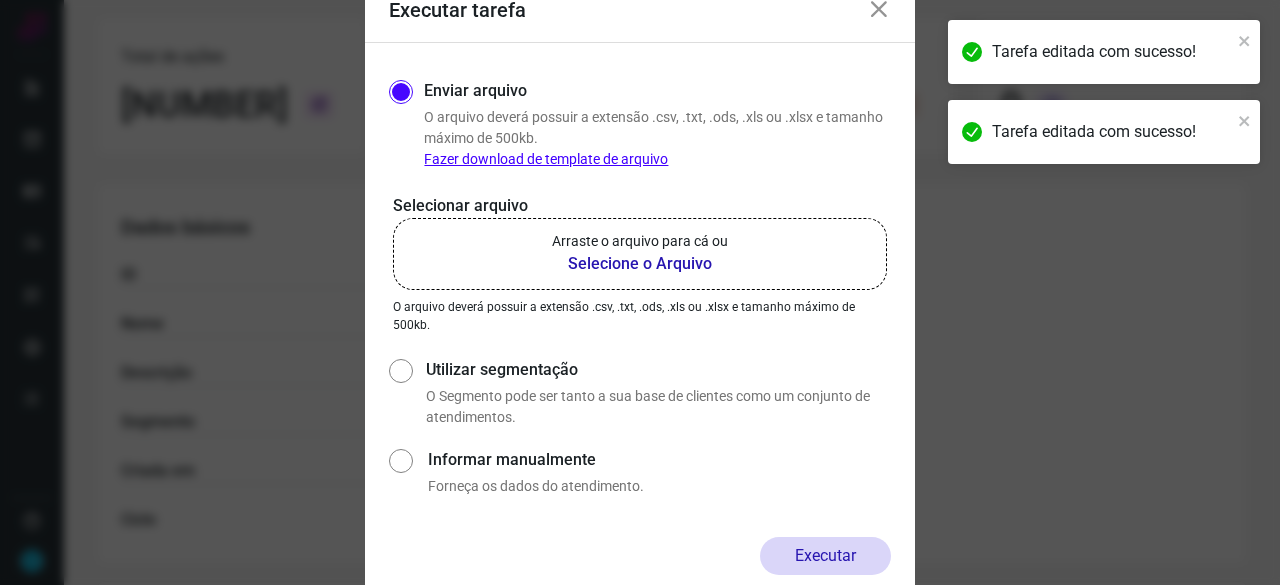 click on "Selecione o Arquivo" at bounding box center [640, 264] 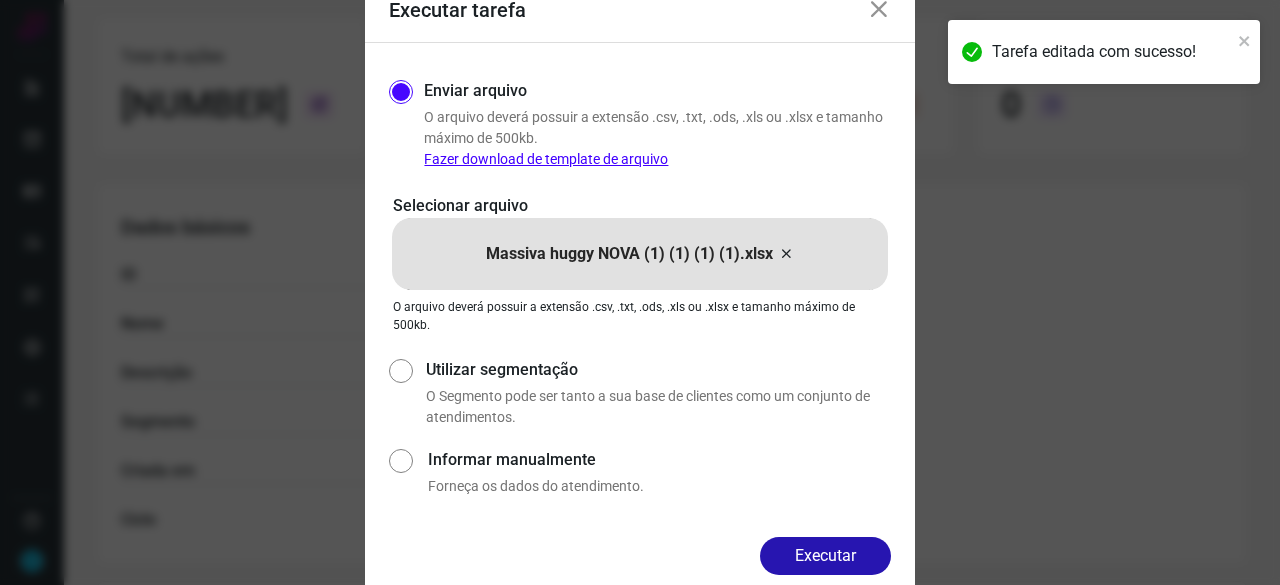 click on "Executar" at bounding box center [825, 556] 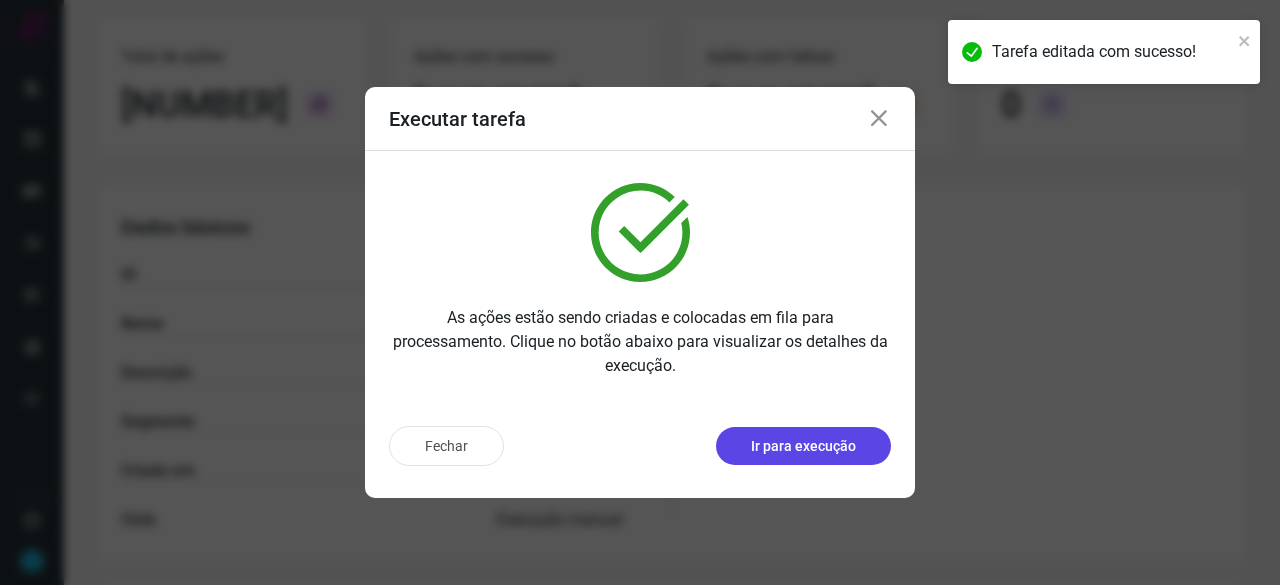 click on "Ir para execução" at bounding box center [803, 446] 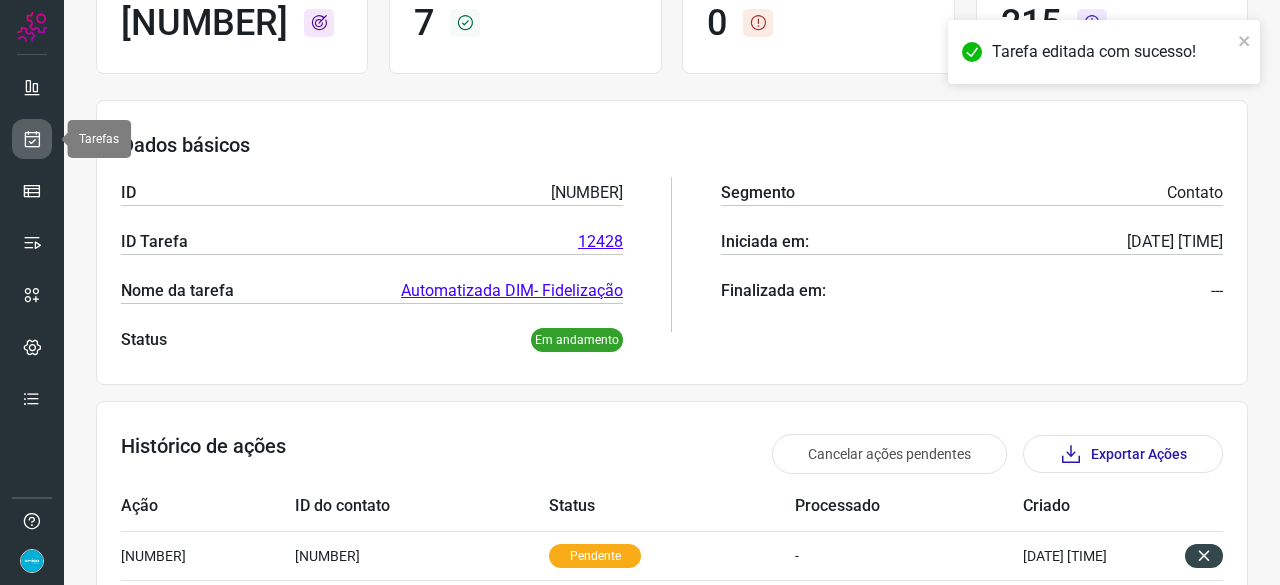 click at bounding box center (32, 139) 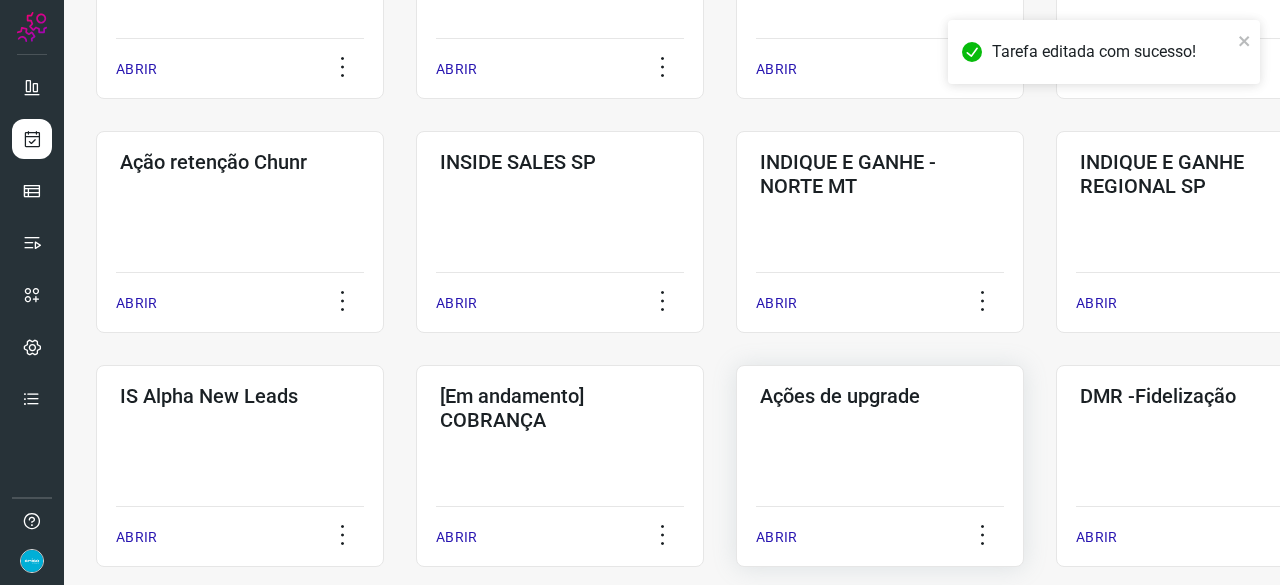 scroll, scrollTop: 560, scrollLeft: 0, axis: vertical 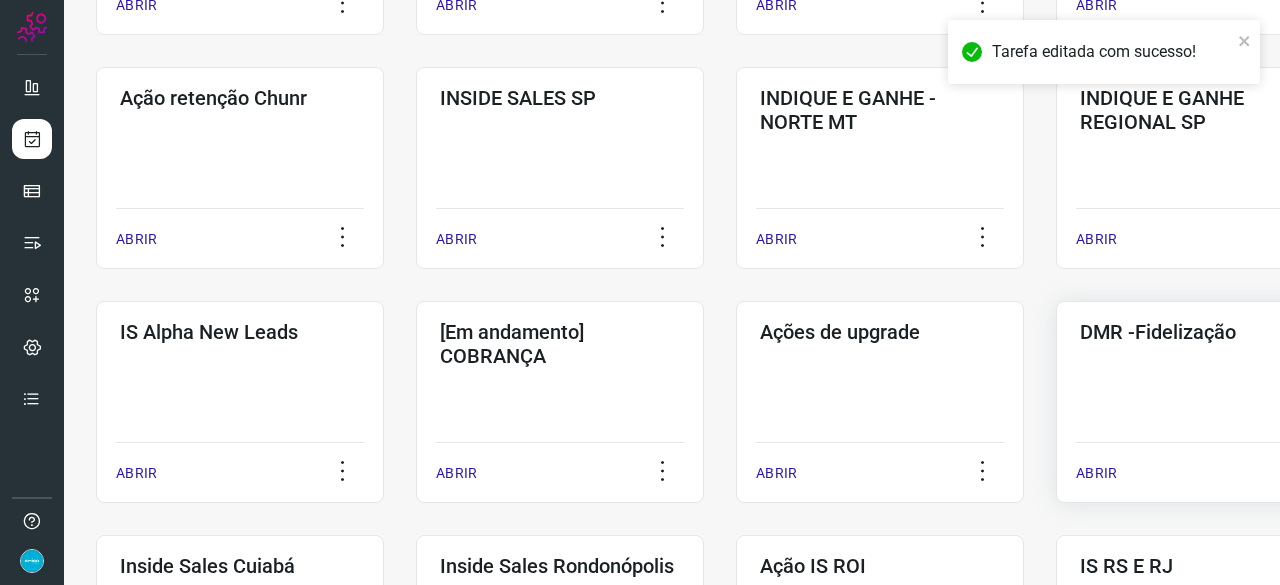 click on "ABRIR" at bounding box center (1096, 473) 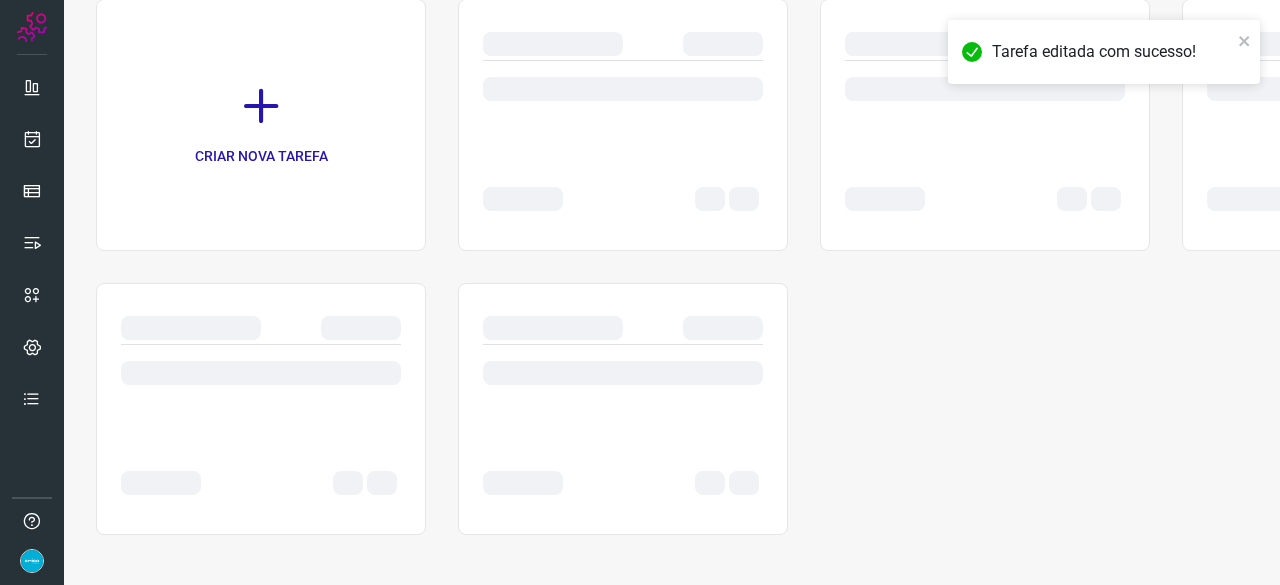scroll, scrollTop: 0, scrollLeft: 0, axis: both 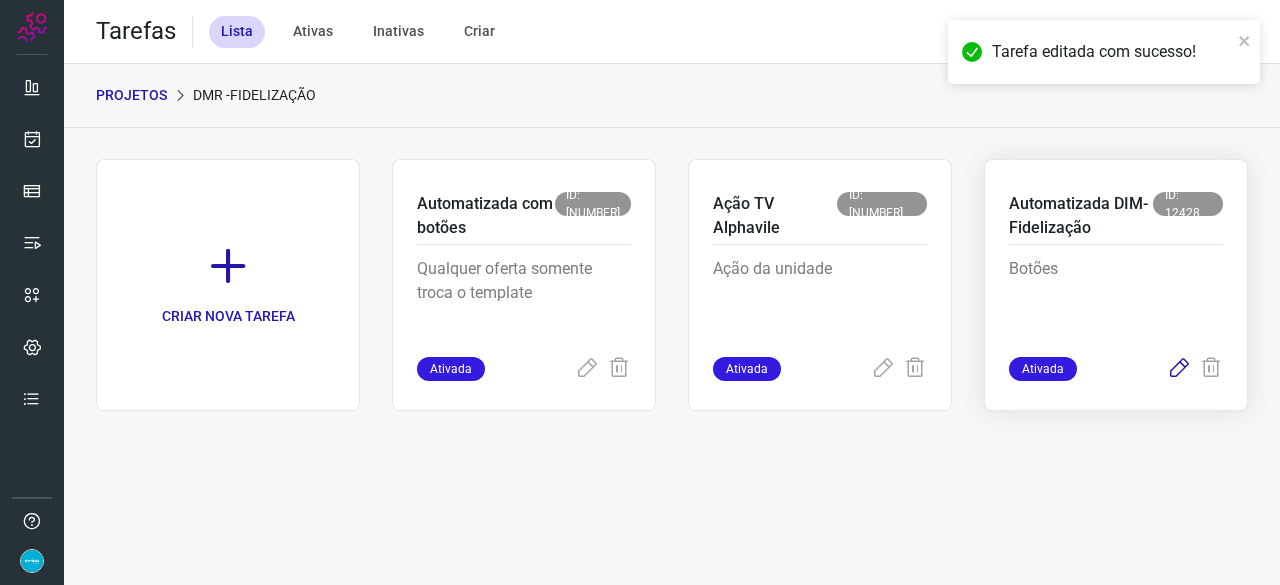 click at bounding box center [1179, 369] 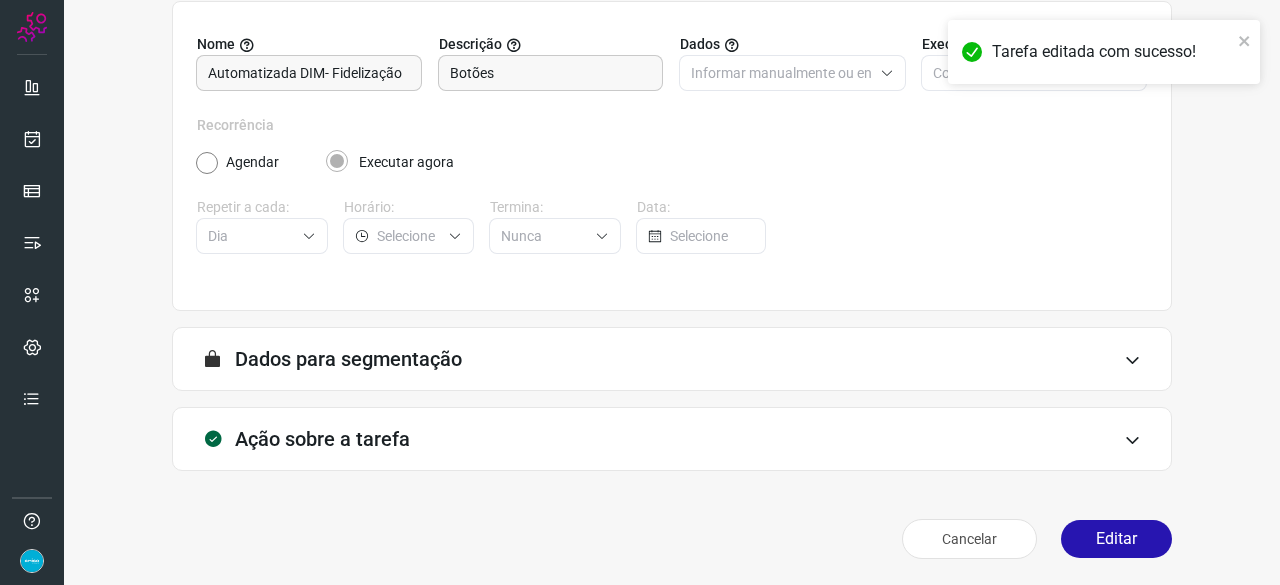 scroll, scrollTop: 195, scrollLeft: 0, axis: vertical 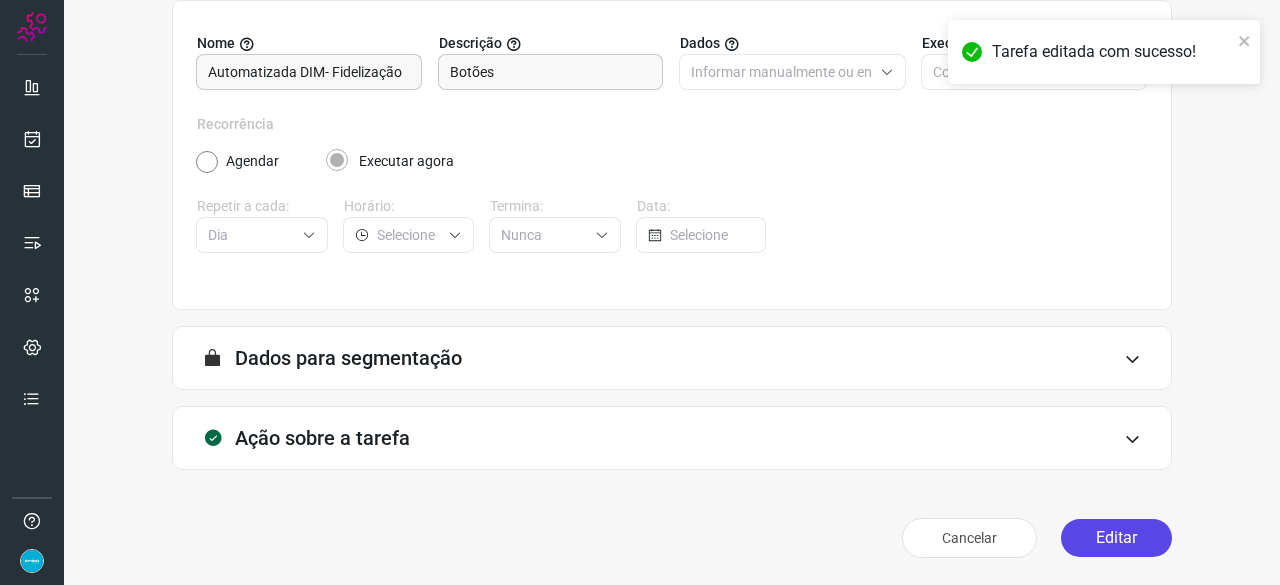 click on "Editar" at bounding box center [1116, 538] 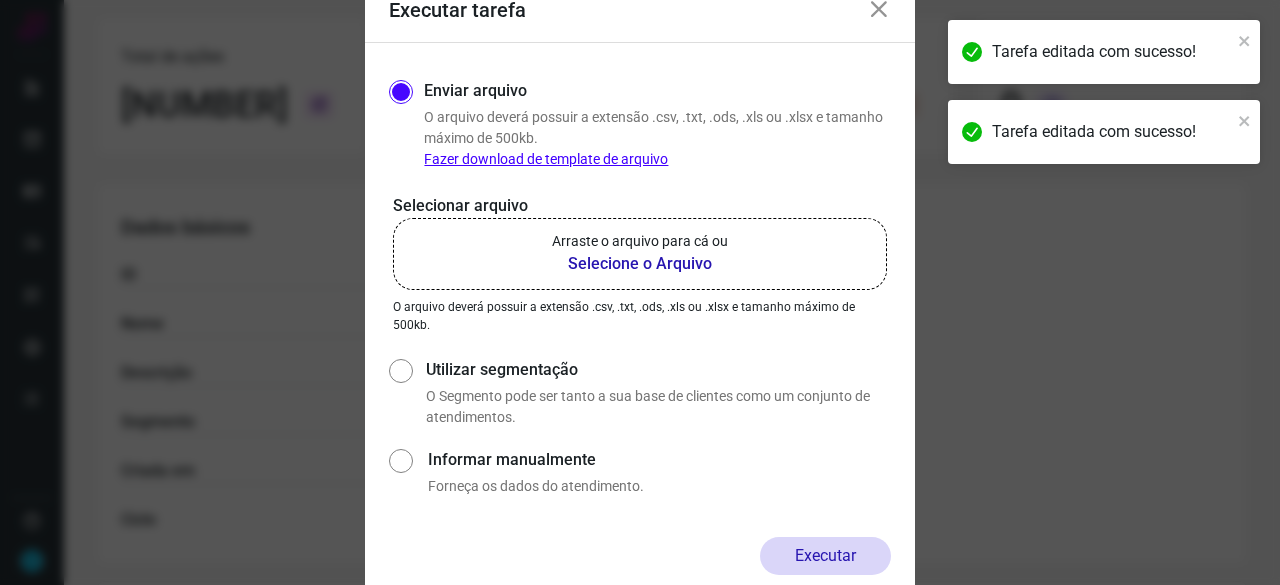 click on "Selecione o Arquivo" at bounding box center (640, 264) 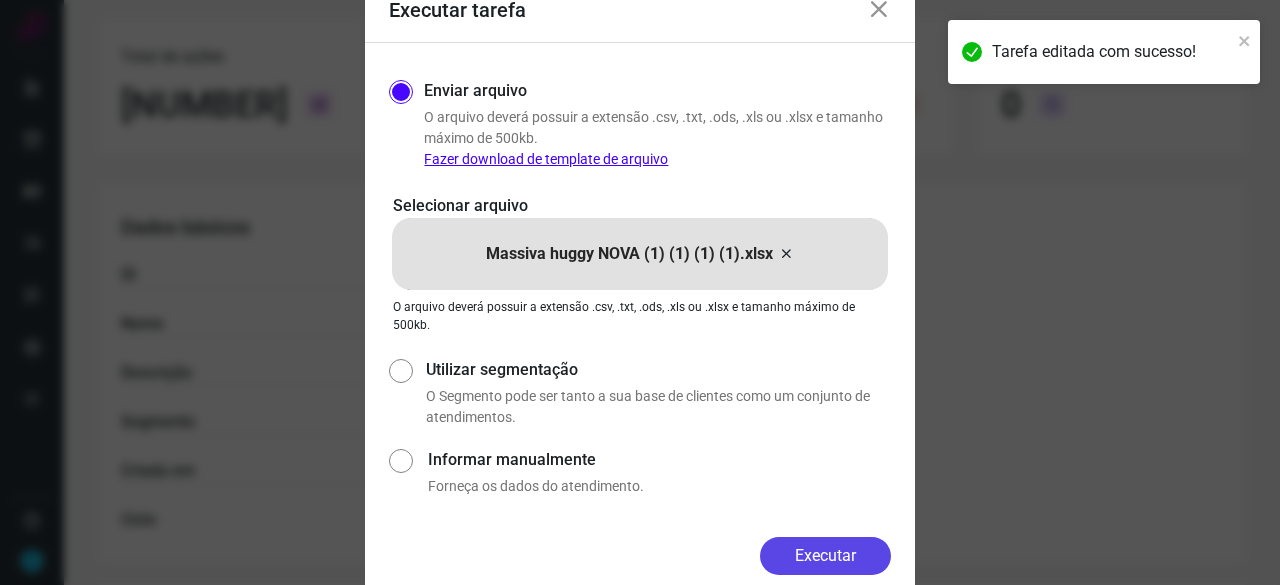 click on "Executar" at bounding box center [825, 556] 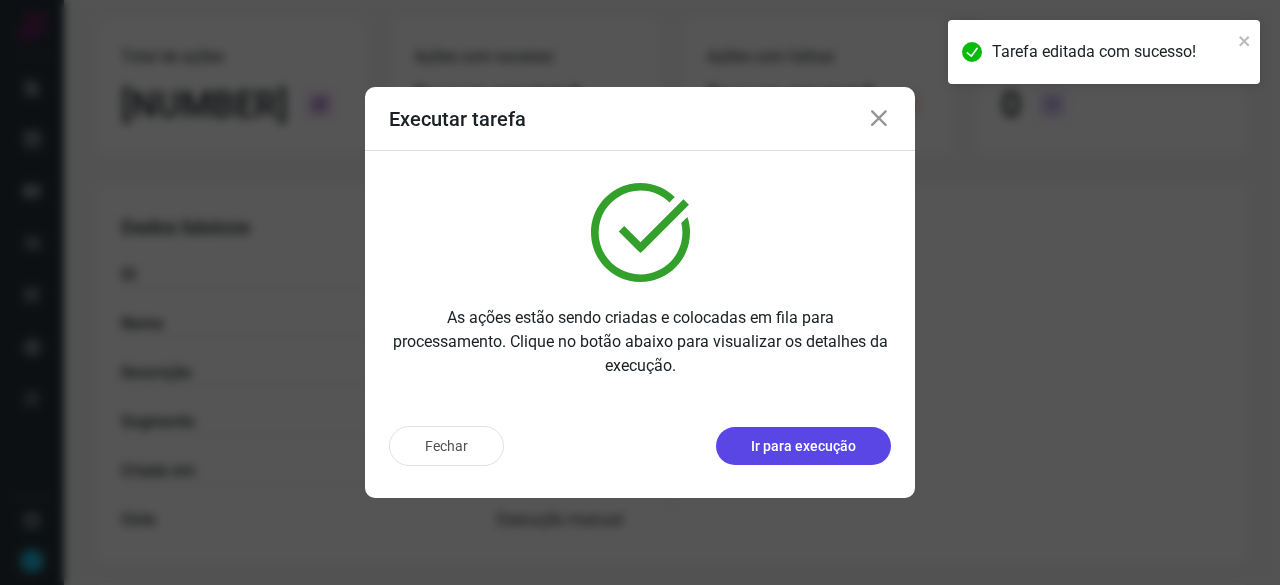 click on "Ir para execução" at bounding box center [803, 446] 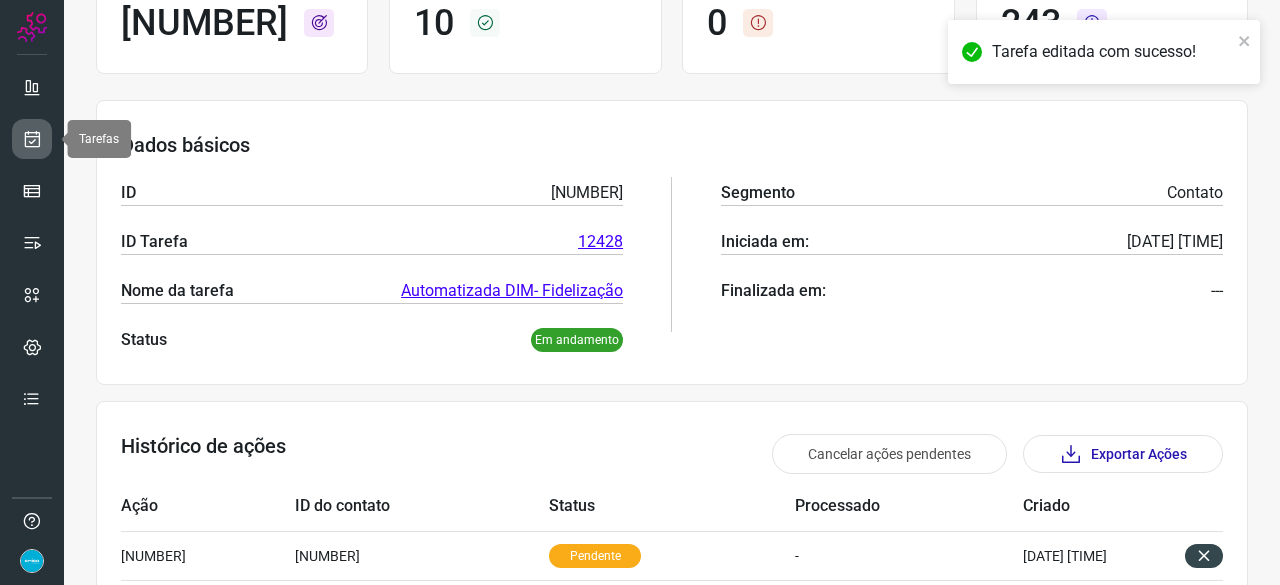 click at bounding box center (32, 139) 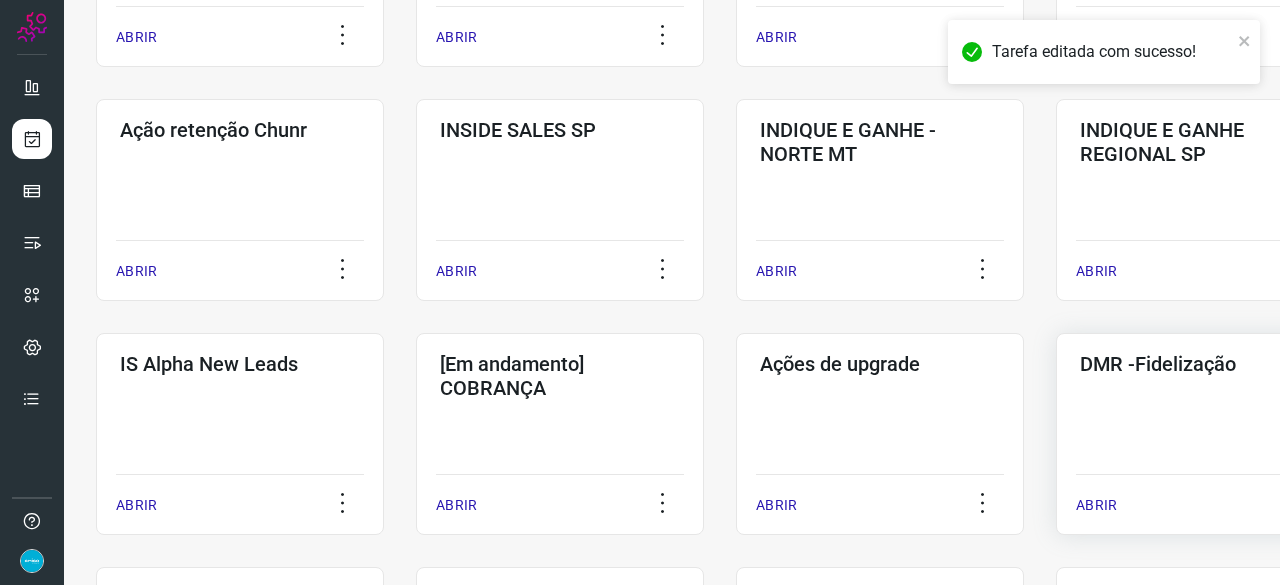 scroll, scrollTop: 560, scrollLeft: 0, axis: vertical 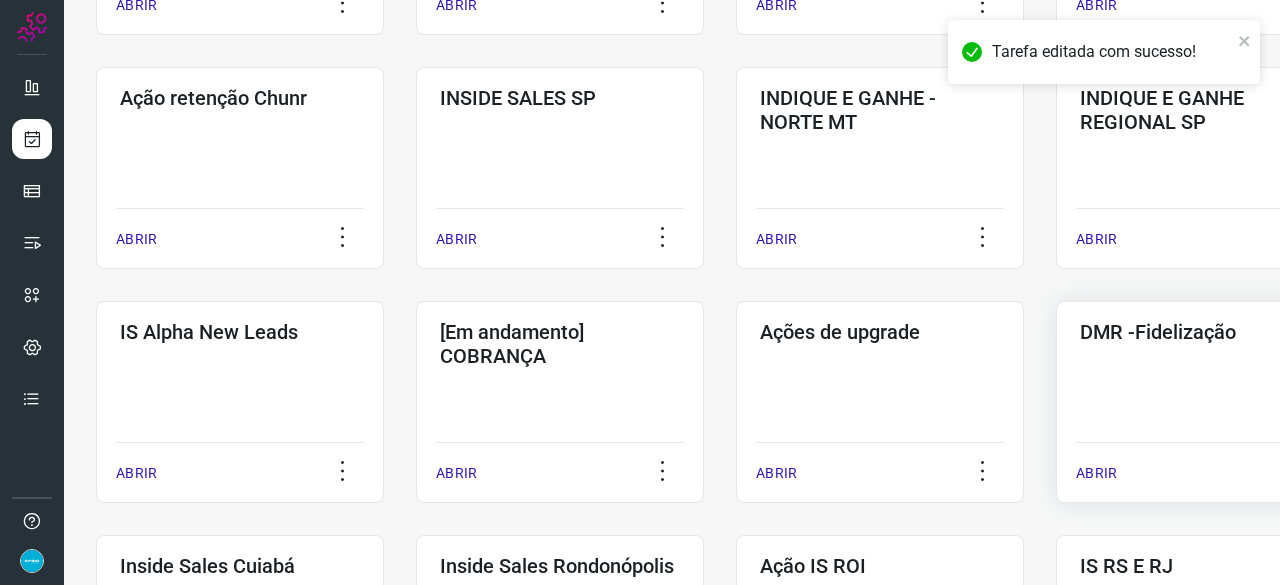 click on "ABRIR" at bounding box center (1096, 473) 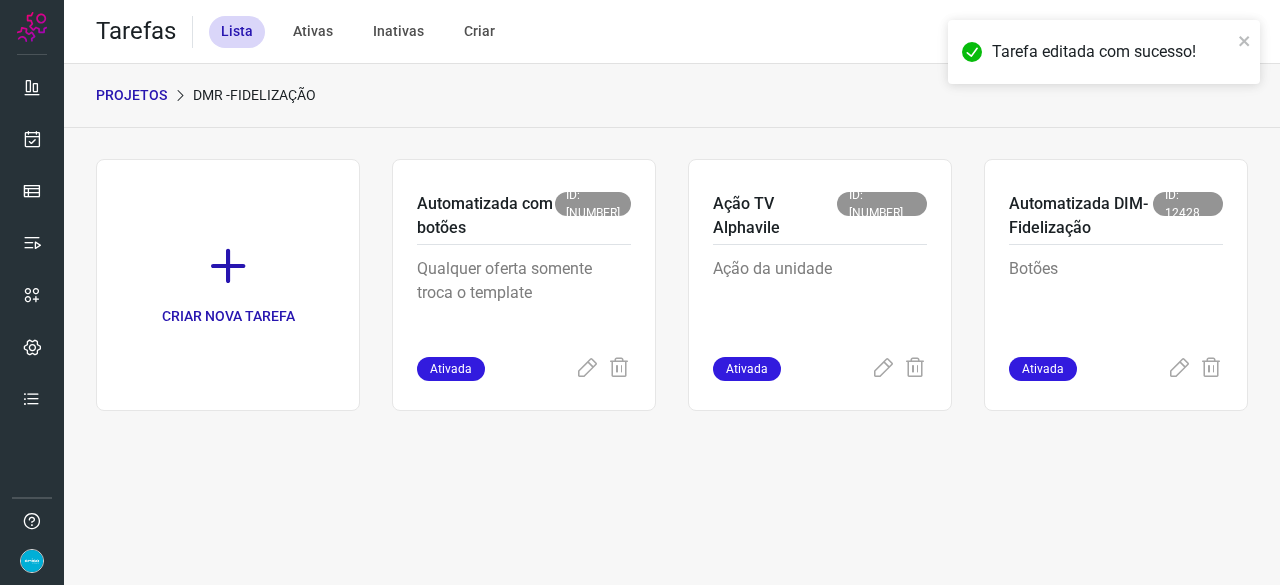 scroll, scrollTop: 0, scrollLeft: 0, axis: both 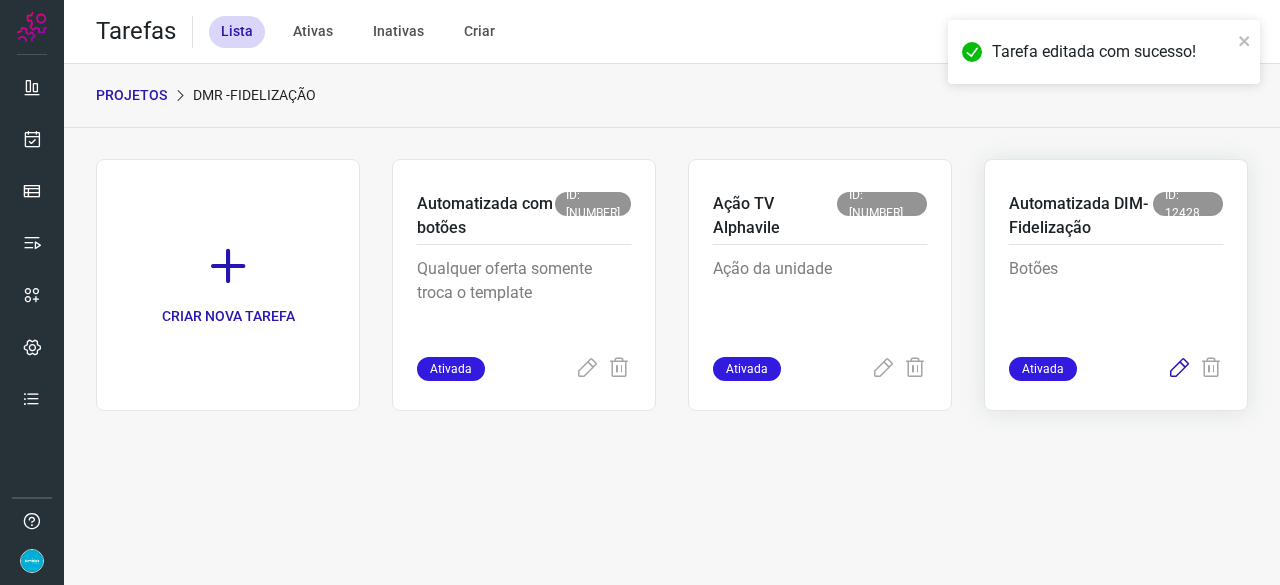 click at bounding box center (1179, 369) 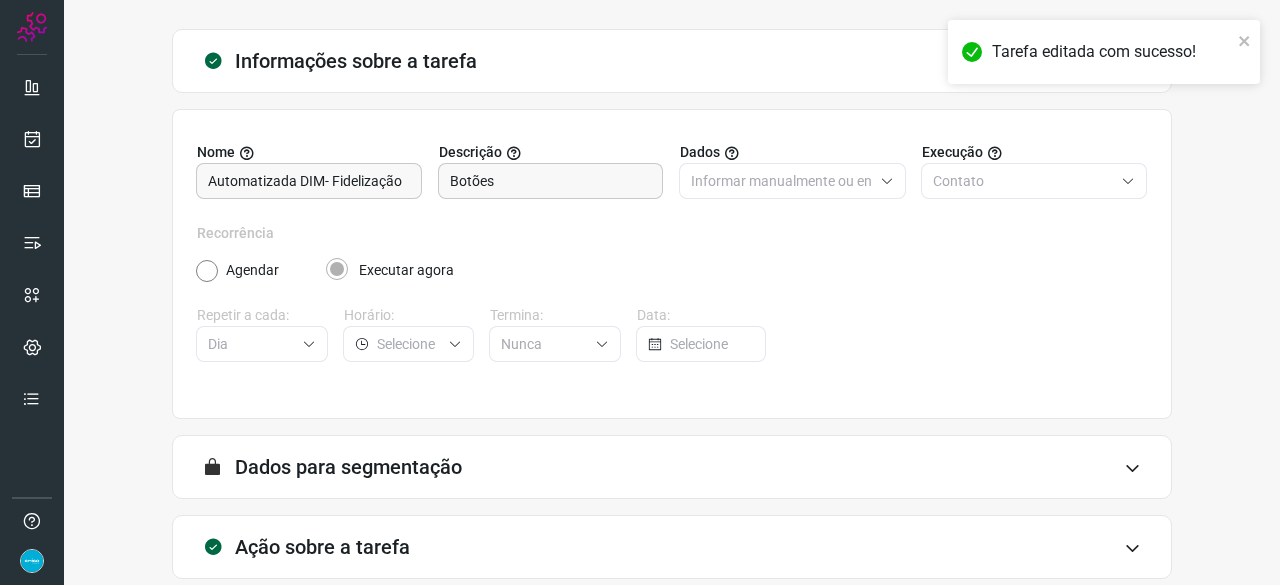 scroll, scrollTop: 195, scrollLeft: 0, axis: vertical 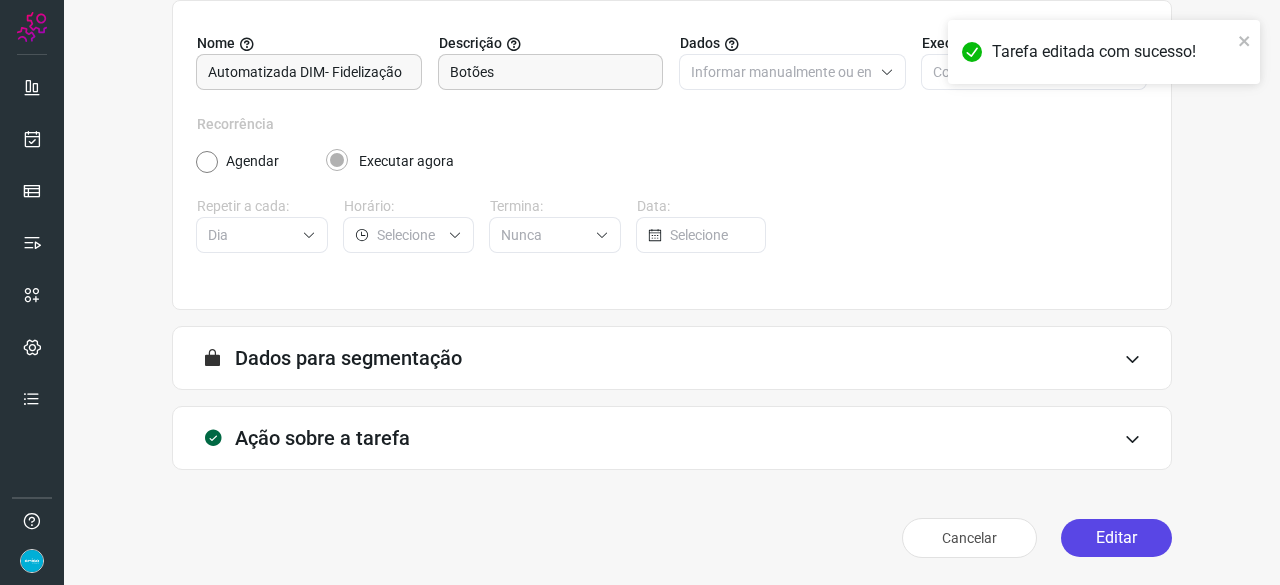 click on "Editar" at bounding box center [1116, 538] 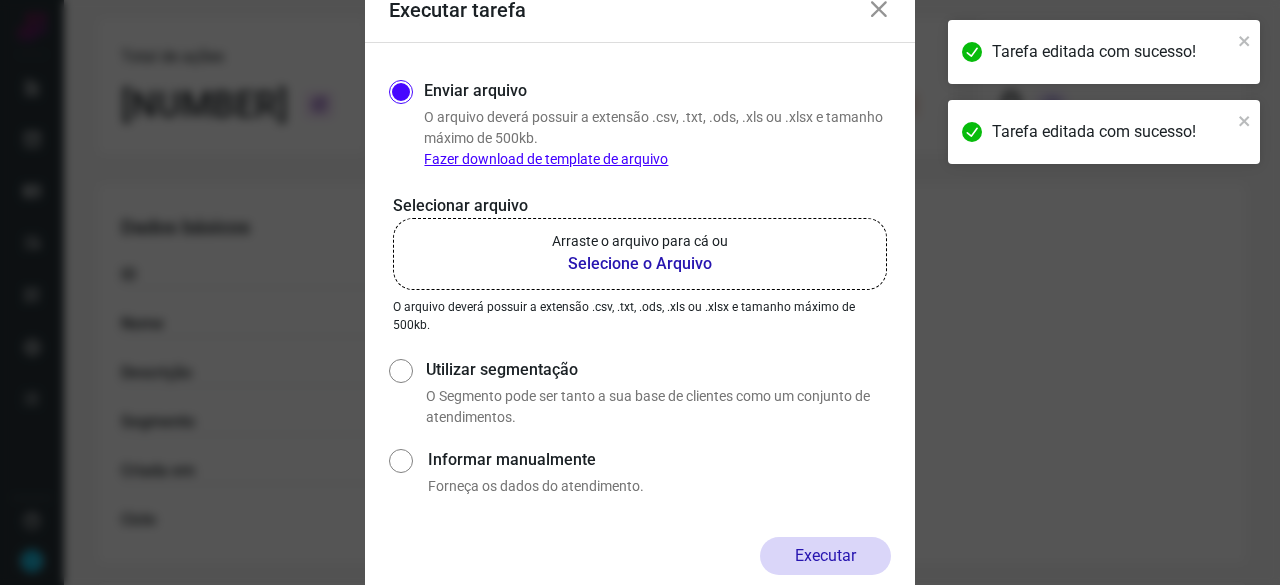 click on "Selecione o Arquivo" at bounding box center [640, 264] 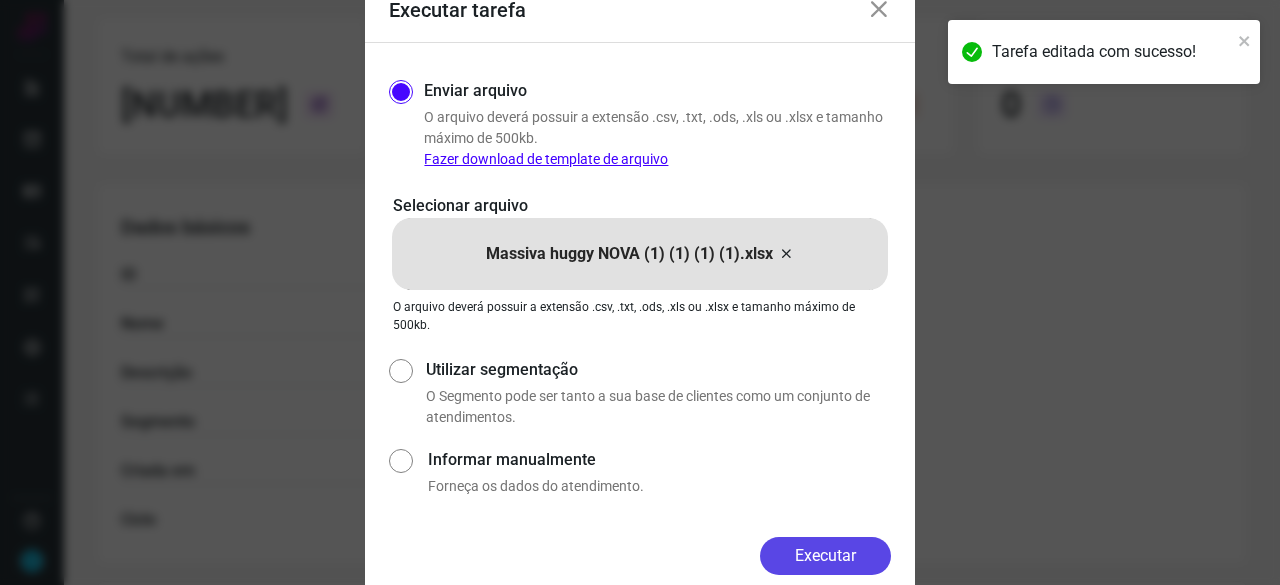 click on "Executar" at bounding box center (825, 556) 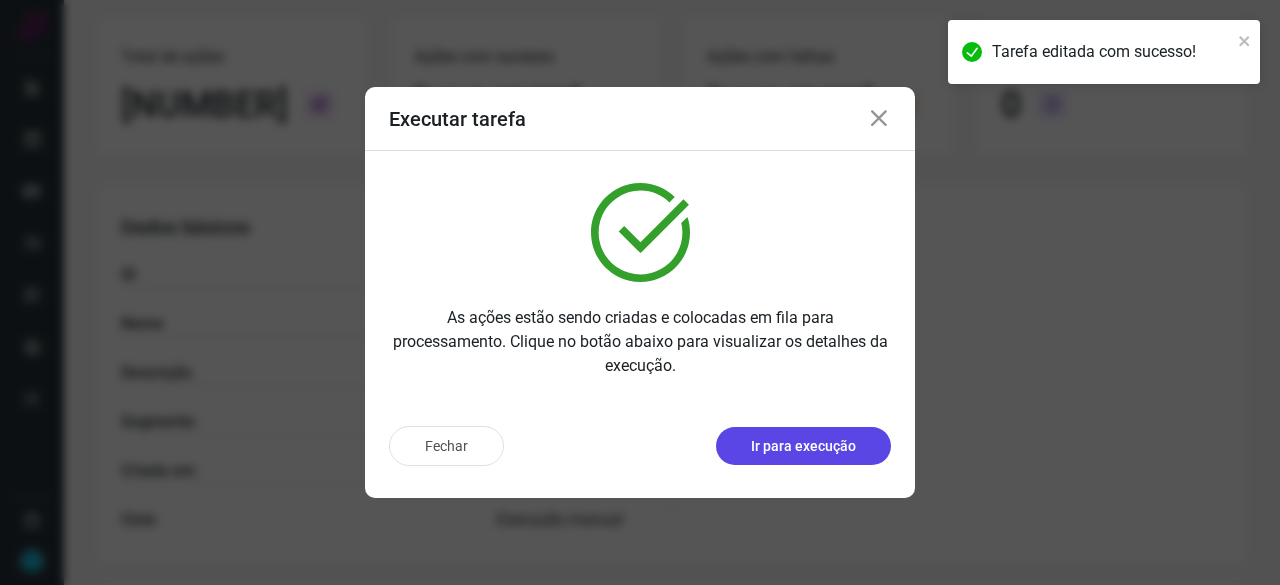 click on "Ir para execução" at bounding box center [803, 446] 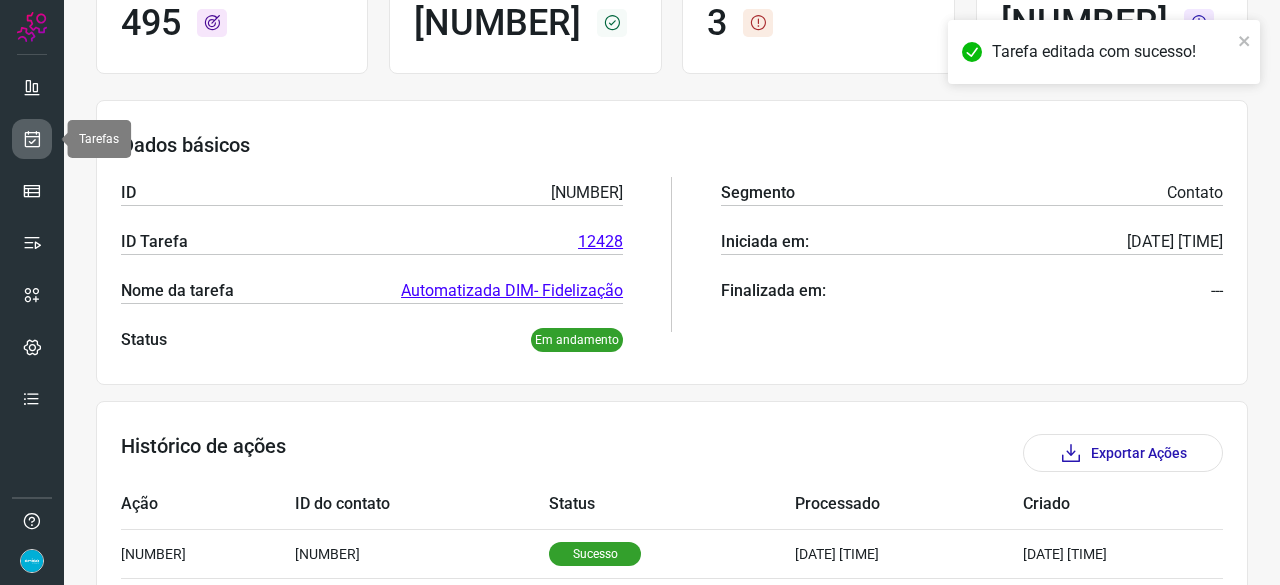 click at bounding box center [32, 139] 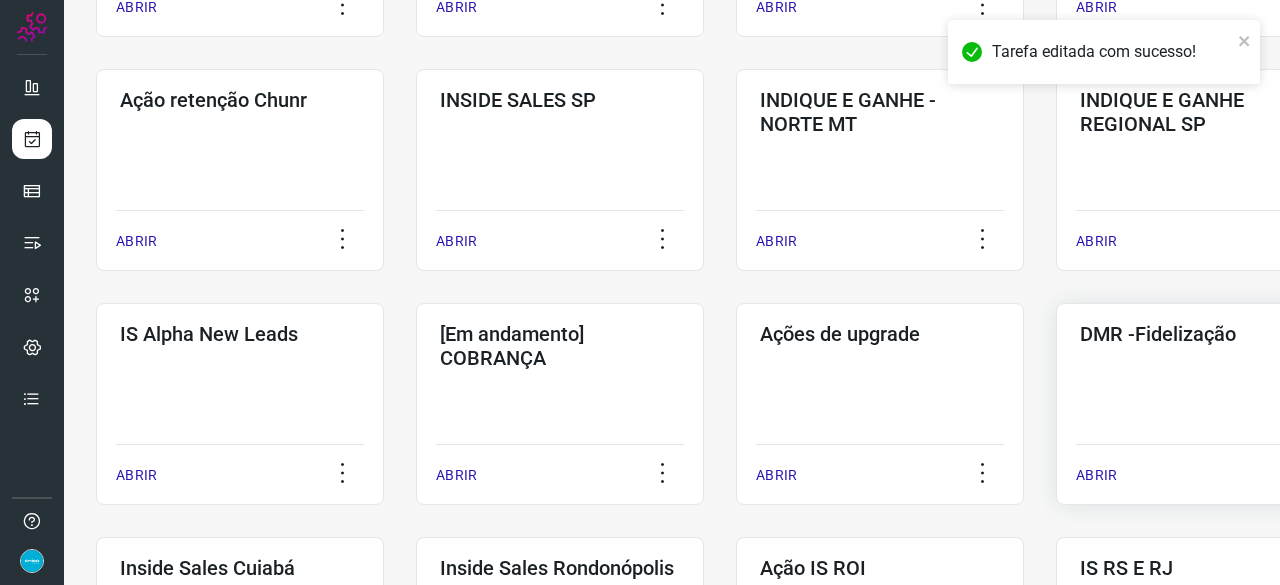 scroll, scrollTop: 560, scrollLeft: 0, axis: vertical 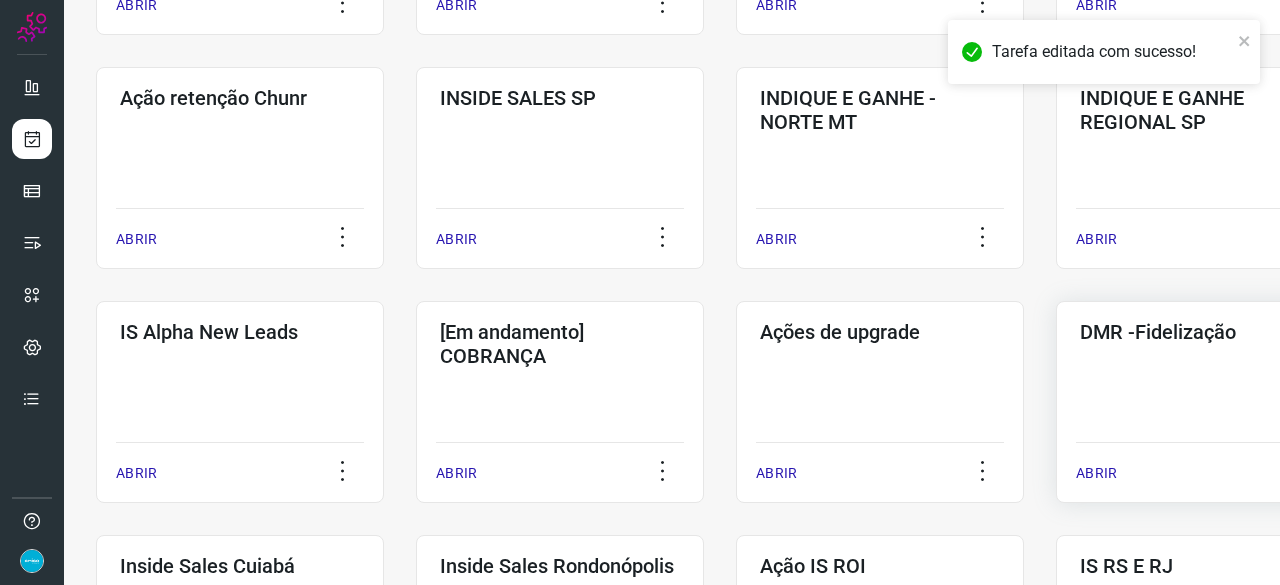 click on "ABRIR" at bounding box center (1096, 473) 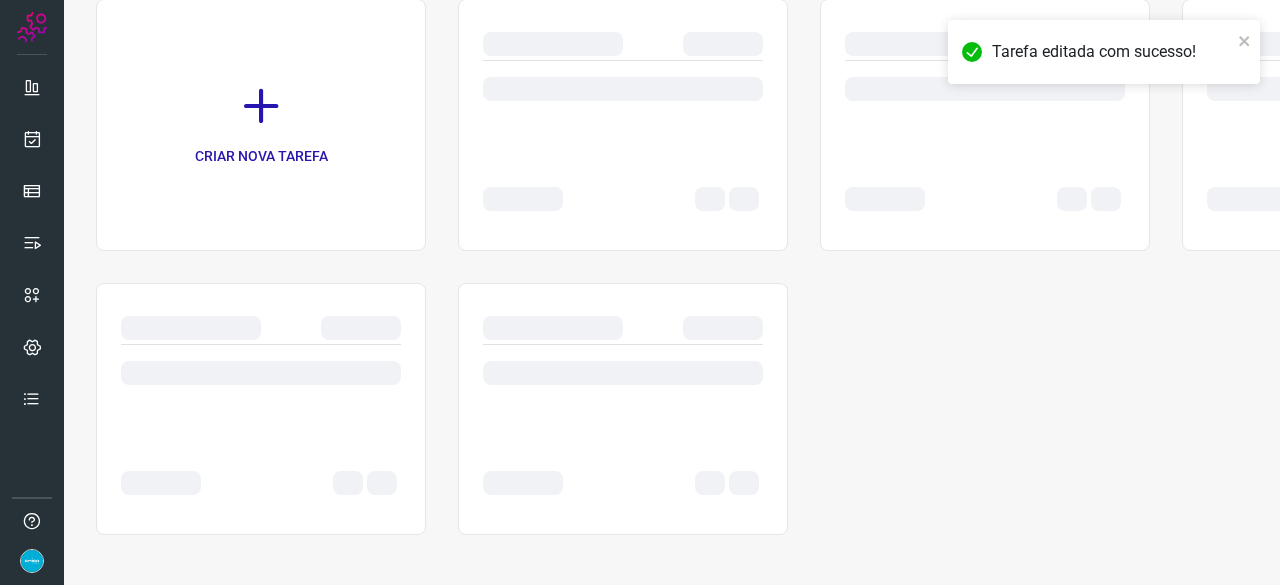scroll, scrollTop: 0, scrollLeft: 0, axis: both 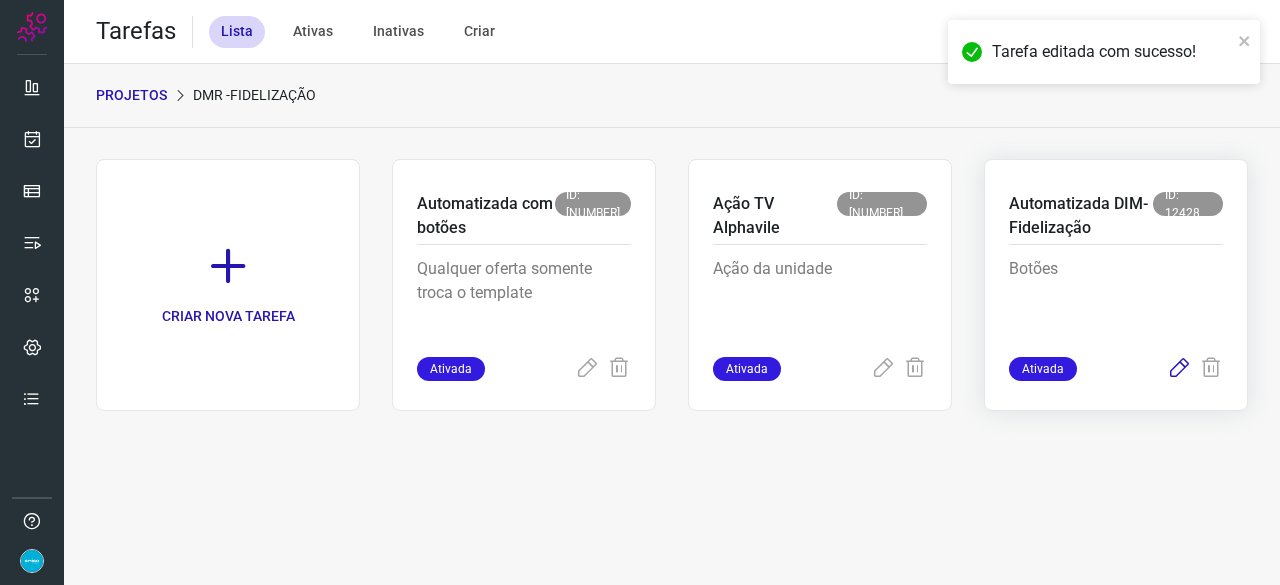 click at bounding box center [1179, 369] 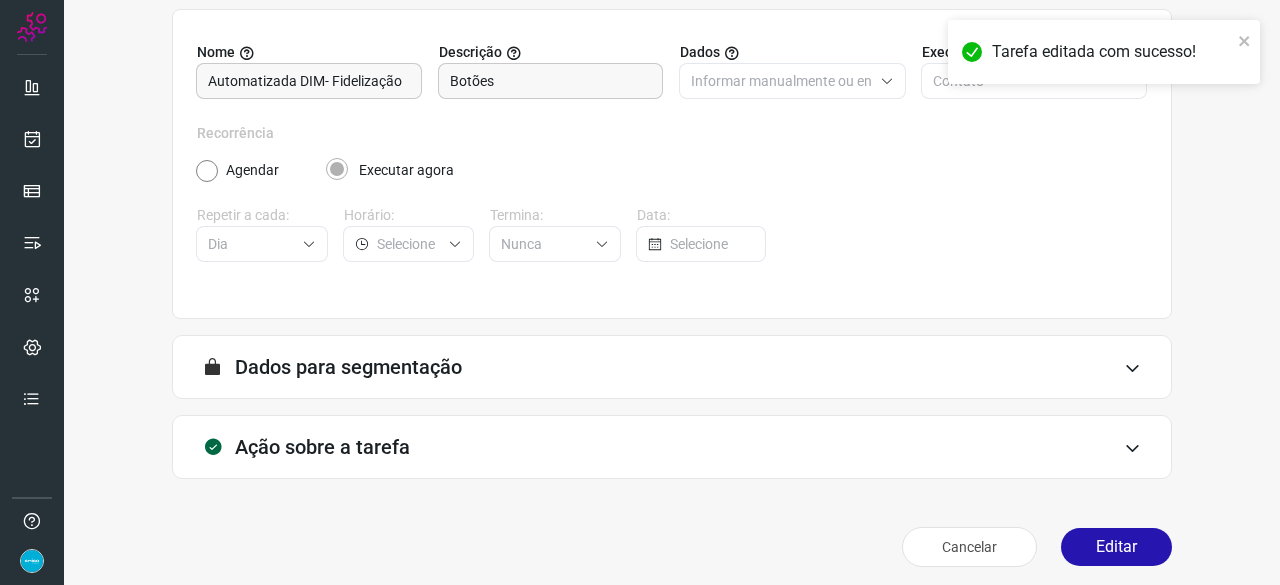 scroll, scrollTop: 195, scrollLeft: 0, axis: vertical 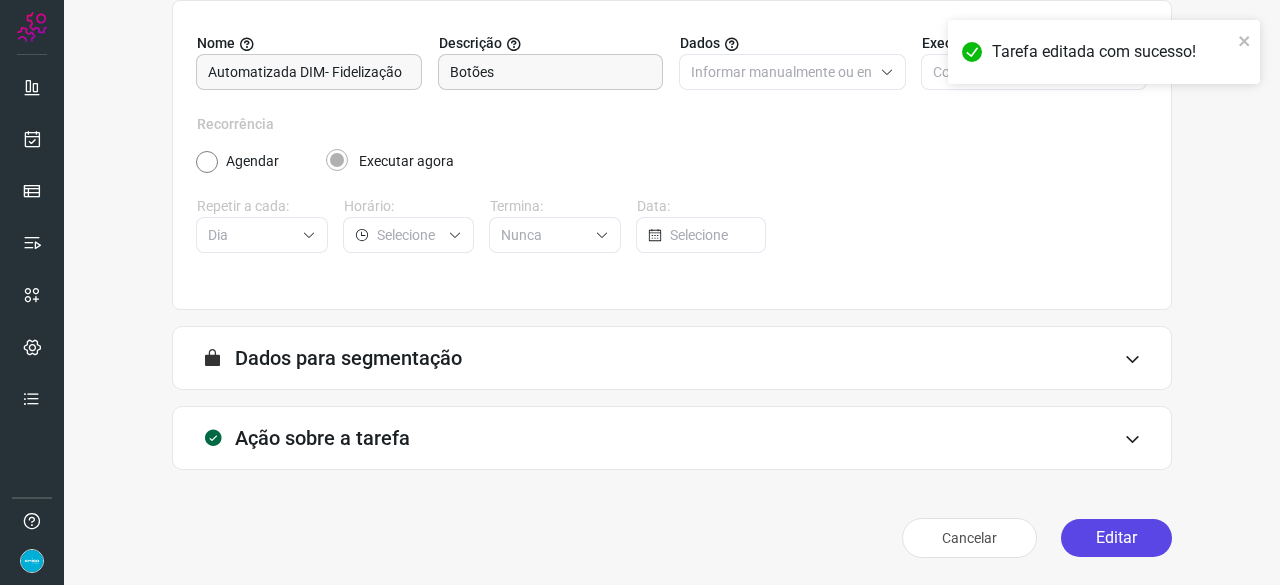 click on "Editar" at bounding box center [1116, 538] 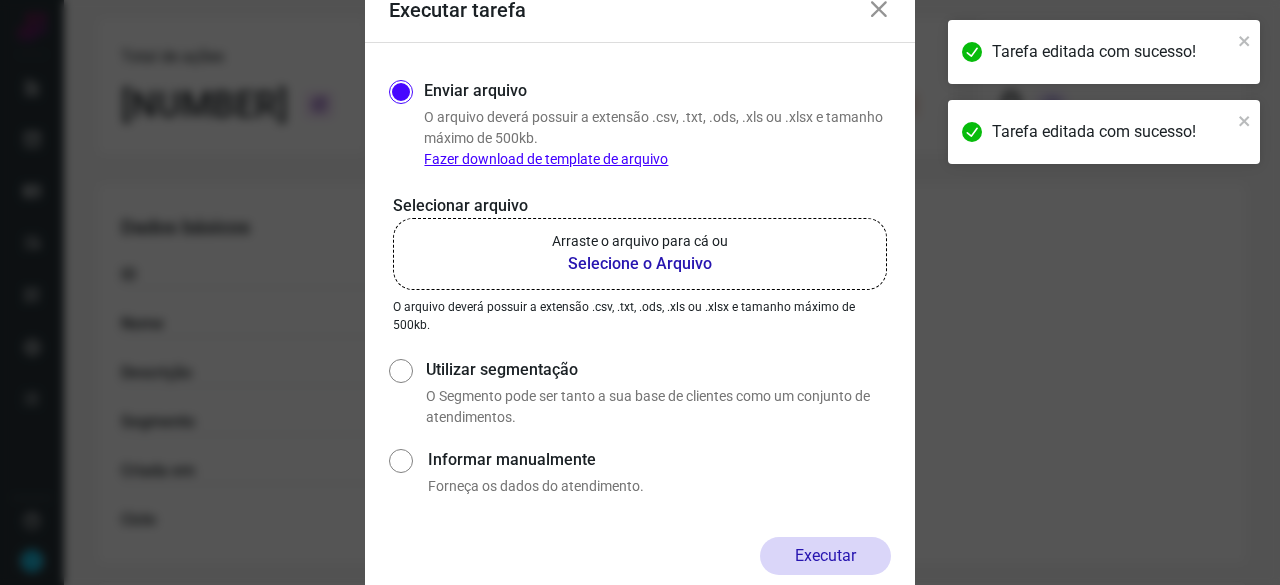 click on "Selecione o Arquivo" at bounding box center [640, 264] 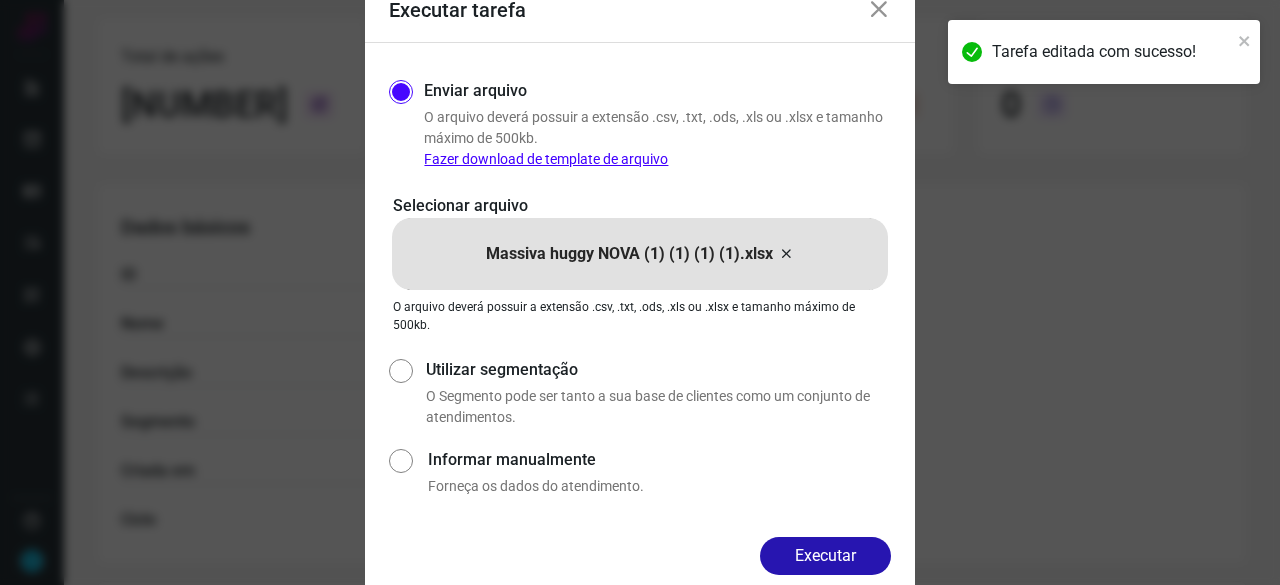 drag, startPoint x: 848, startPoint y: 550, endPoint x: 866, endPoint y: 557, distance: 19.313208 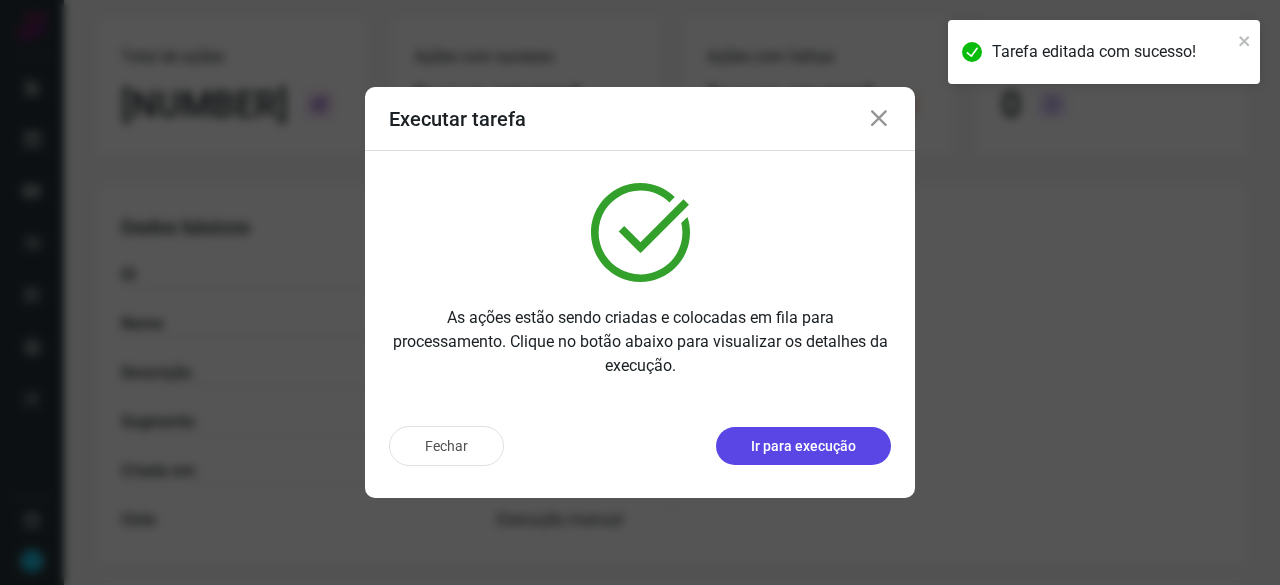 click on "Ir para execução" at bounding box center [803, 446] 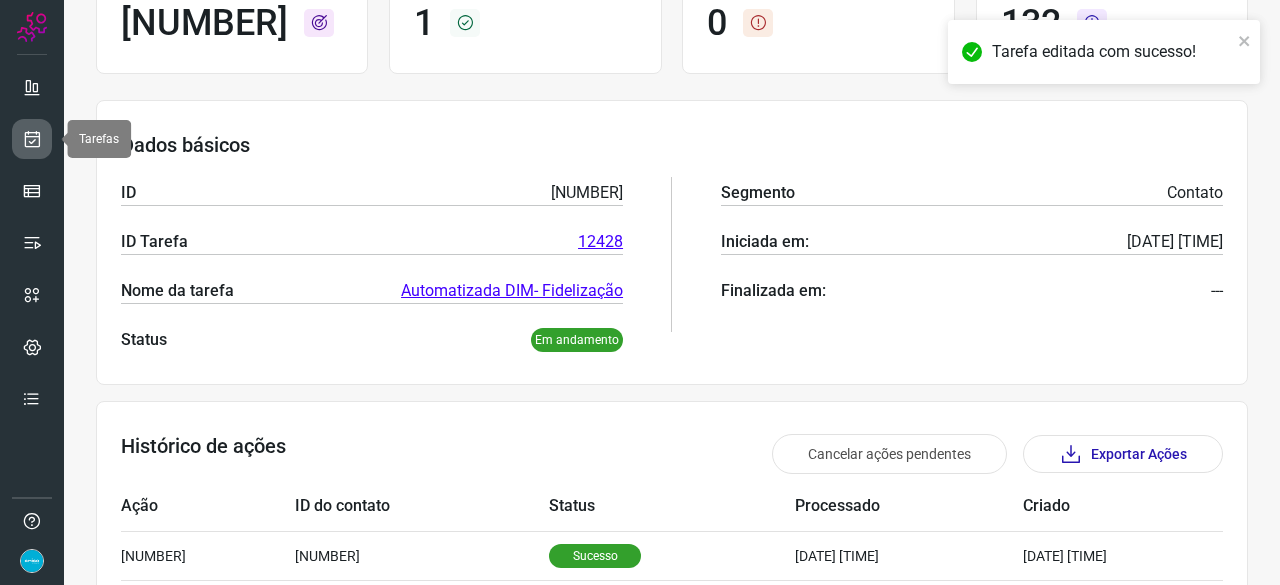 click at bounding box center (32, 139) 